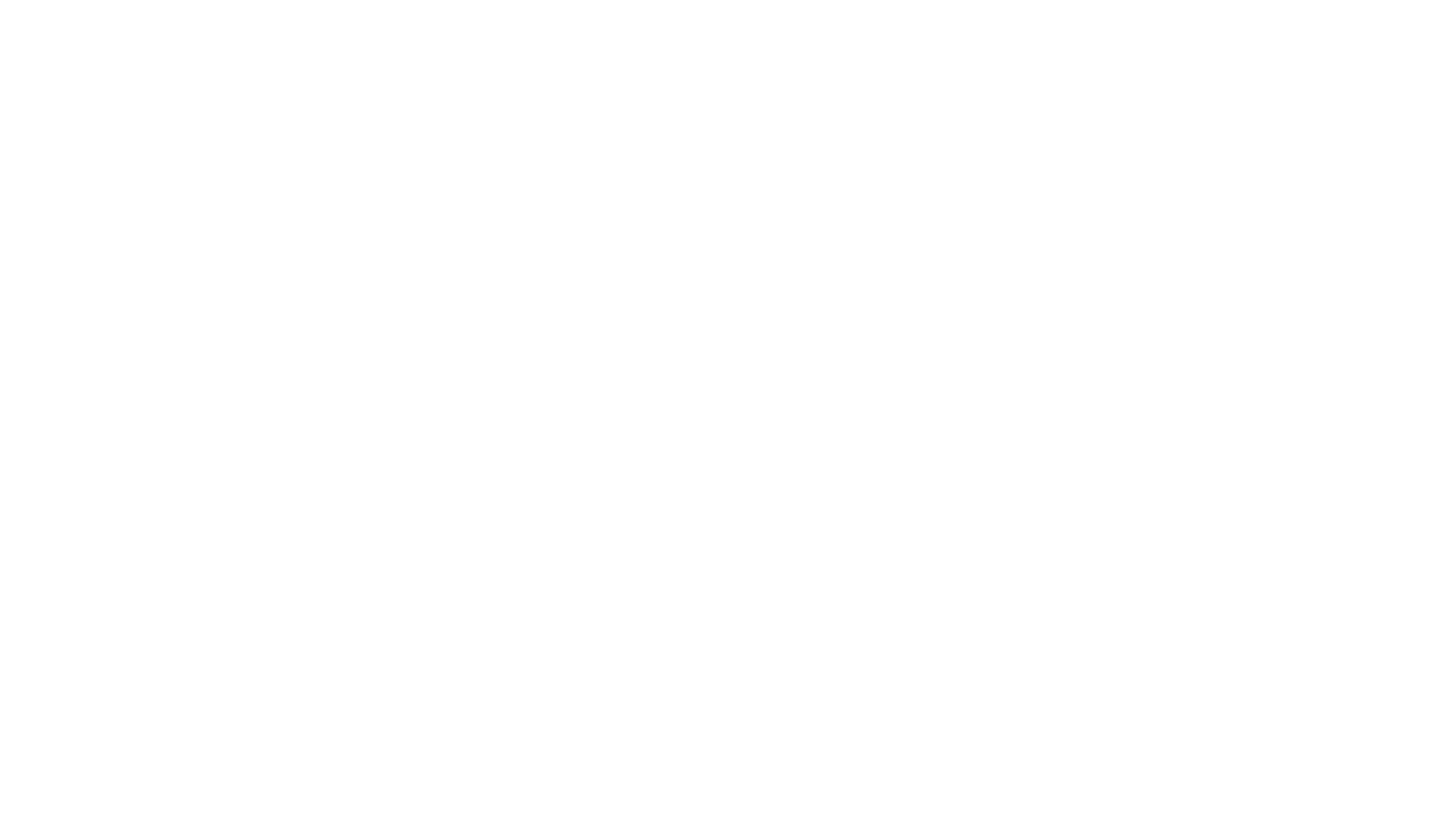 scroll, scrollTop: 0, scrollLeft: 0, axis: both 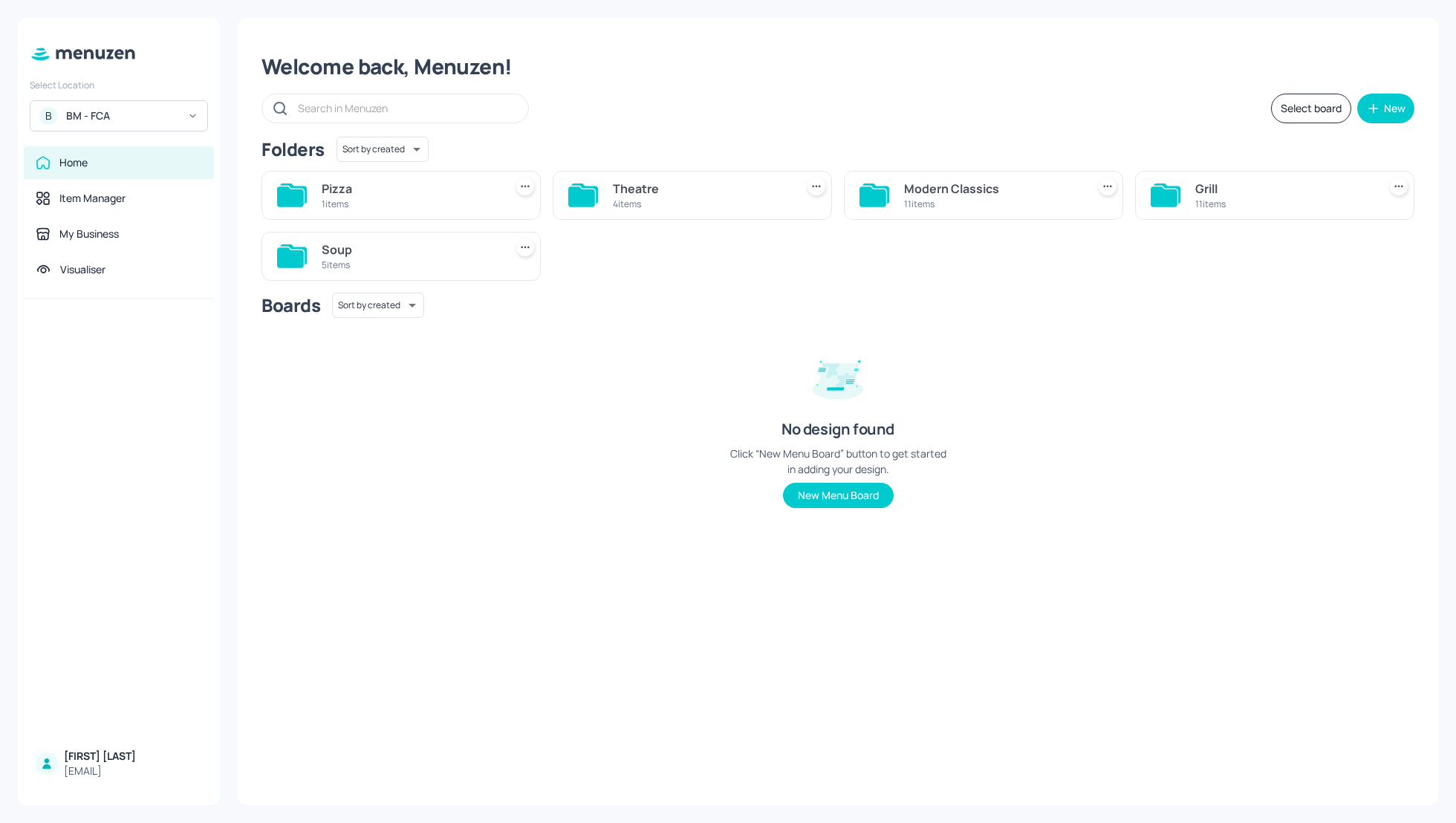 click on "BM - FCA" at bounding box center (122, 116) 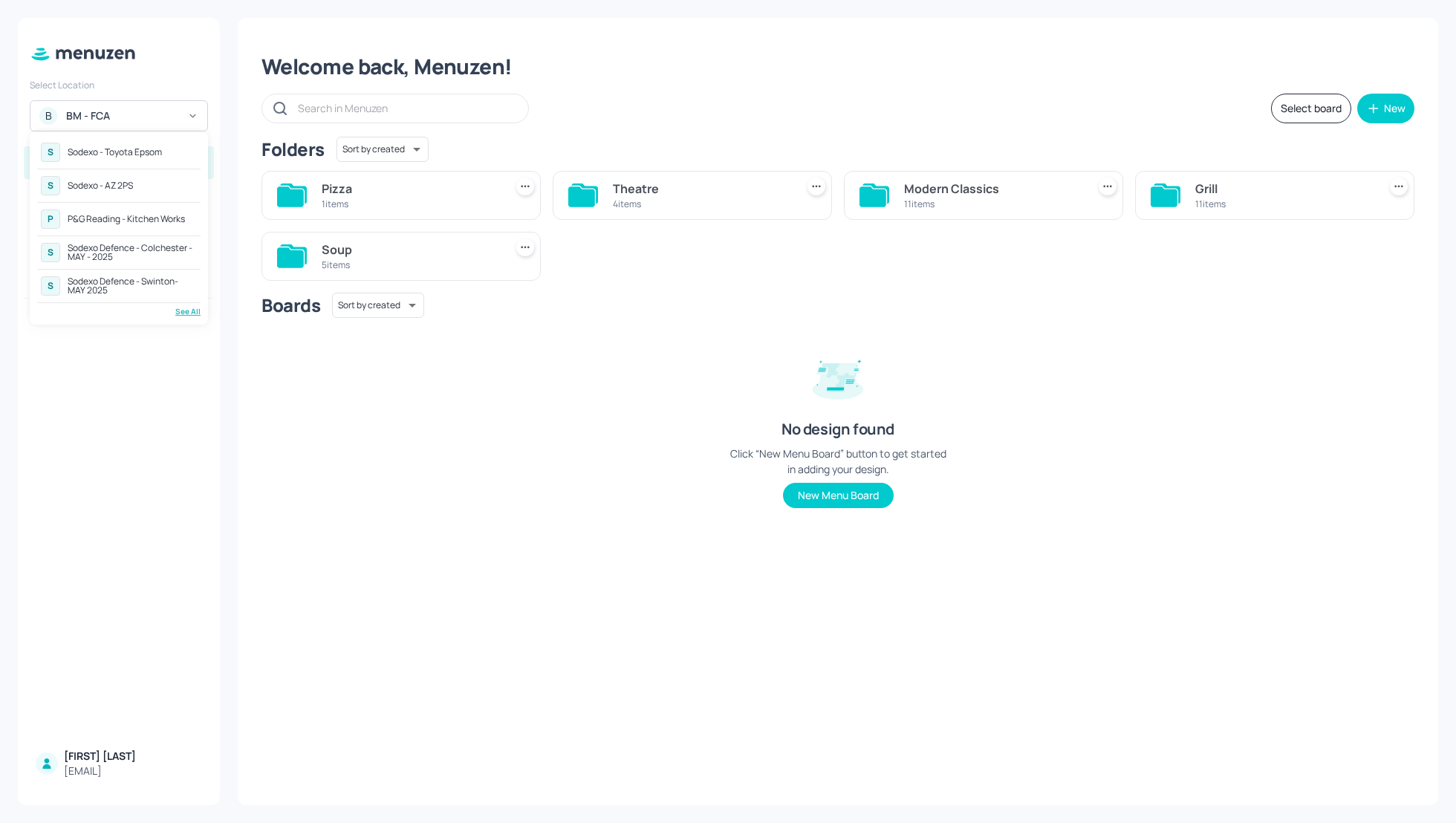 click on "See All" at bounding box center [119, 311] 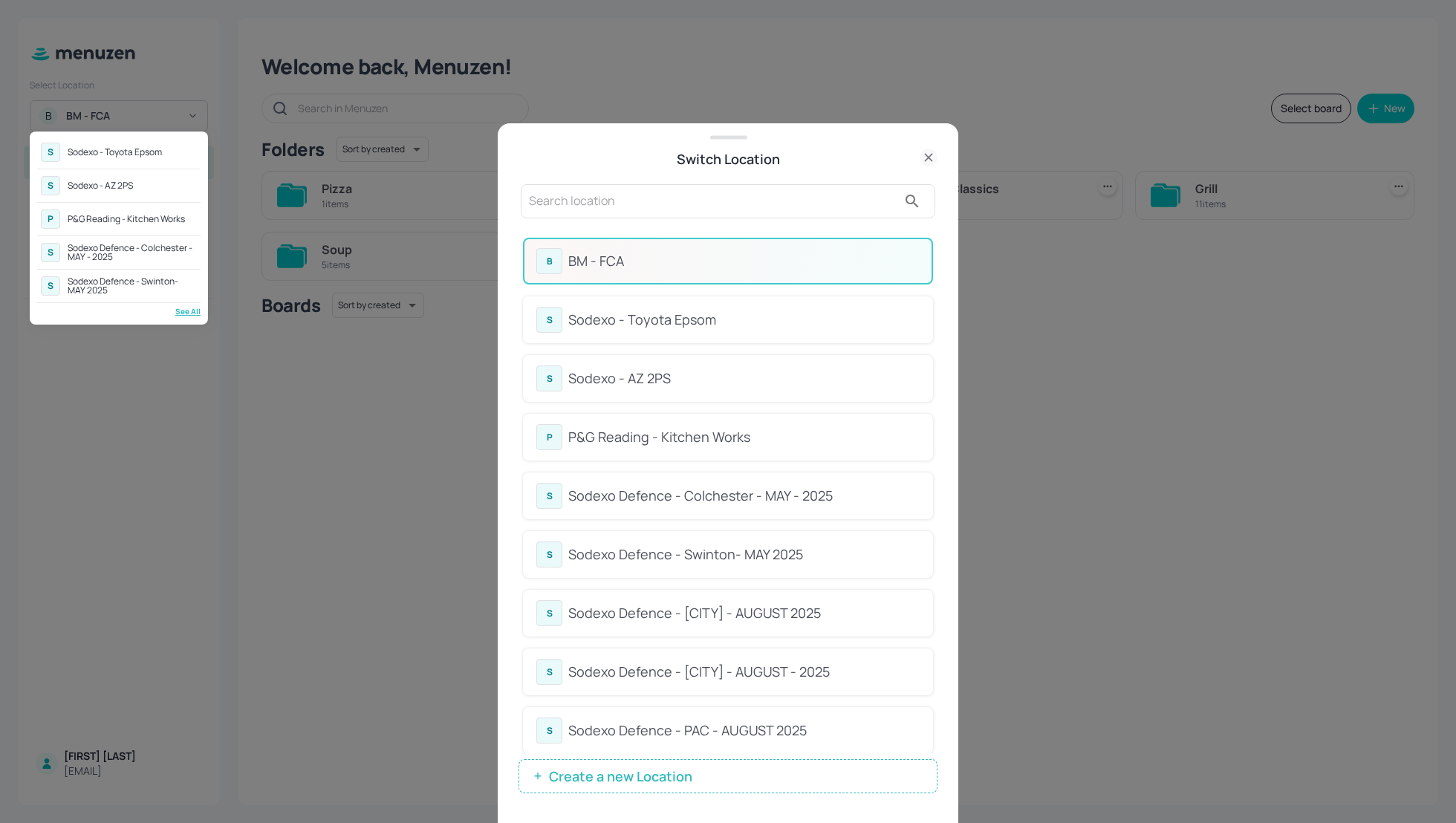 click at bounding box center [728, 412] 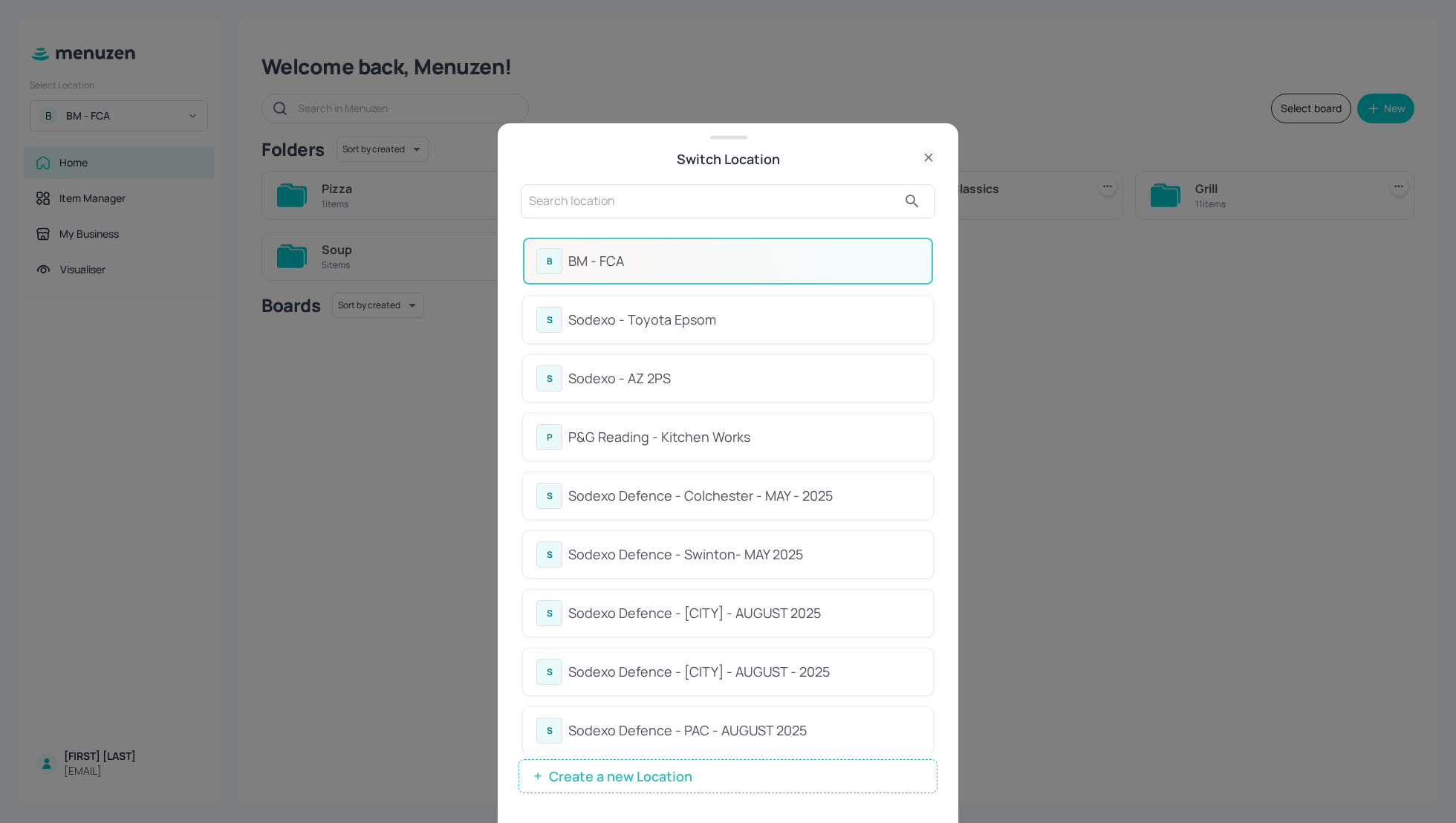 click at bounding box center [713, 201] 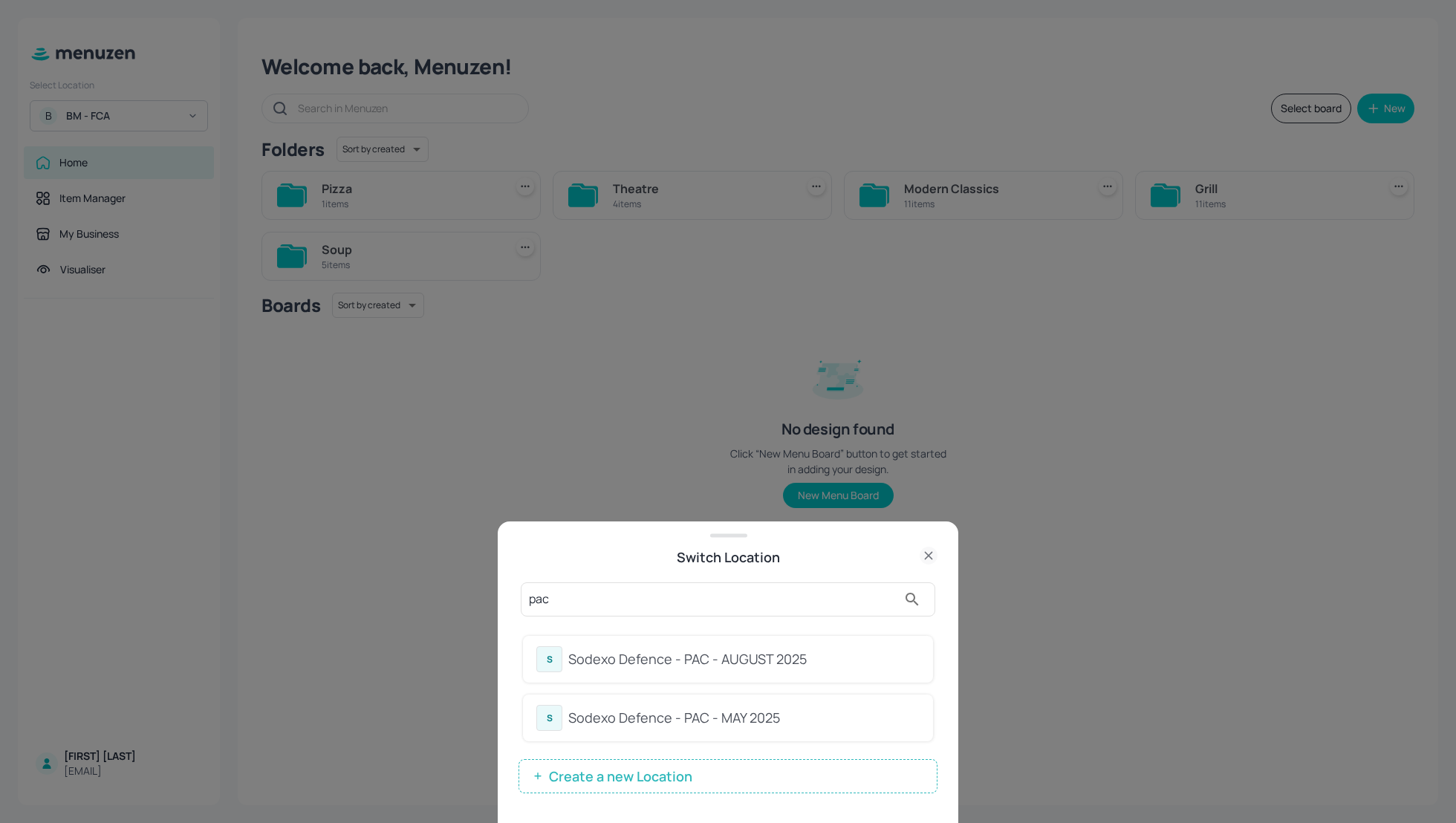 type on "pac" 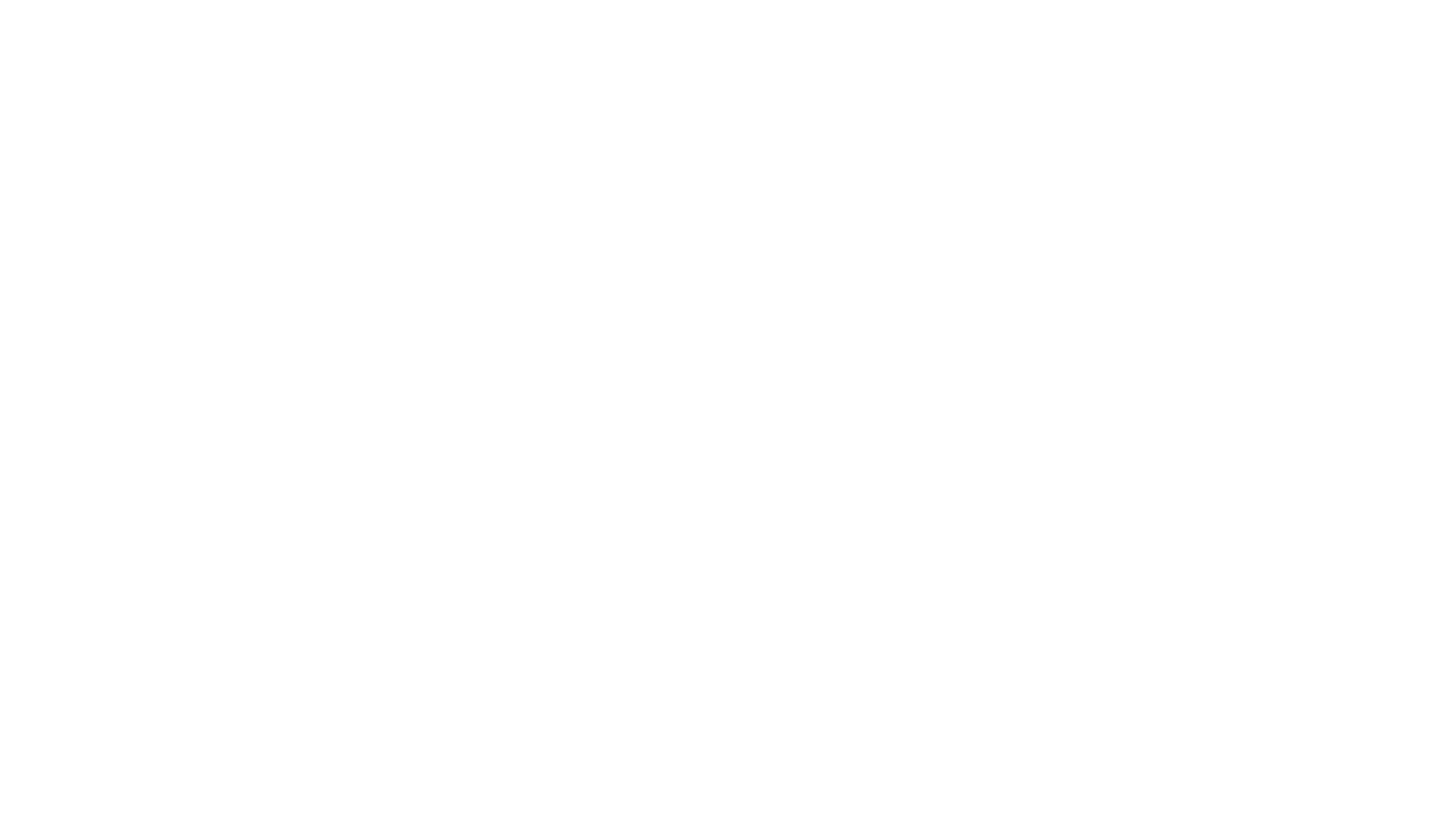 scroll, scrollTop: 0, scrollLeft: 0, axis: both 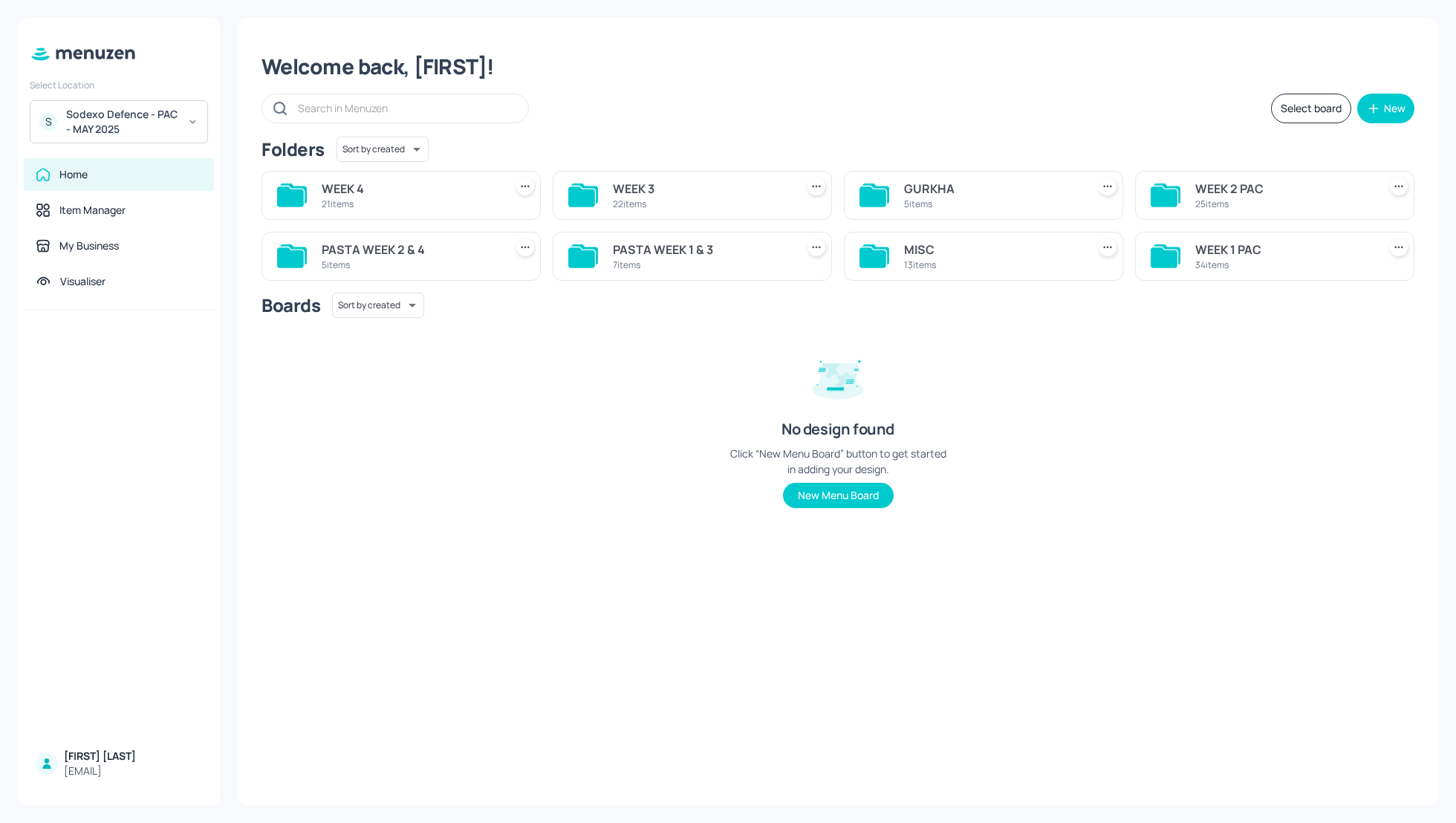 click on "WEEK 3" at bounding box center [701, 189] 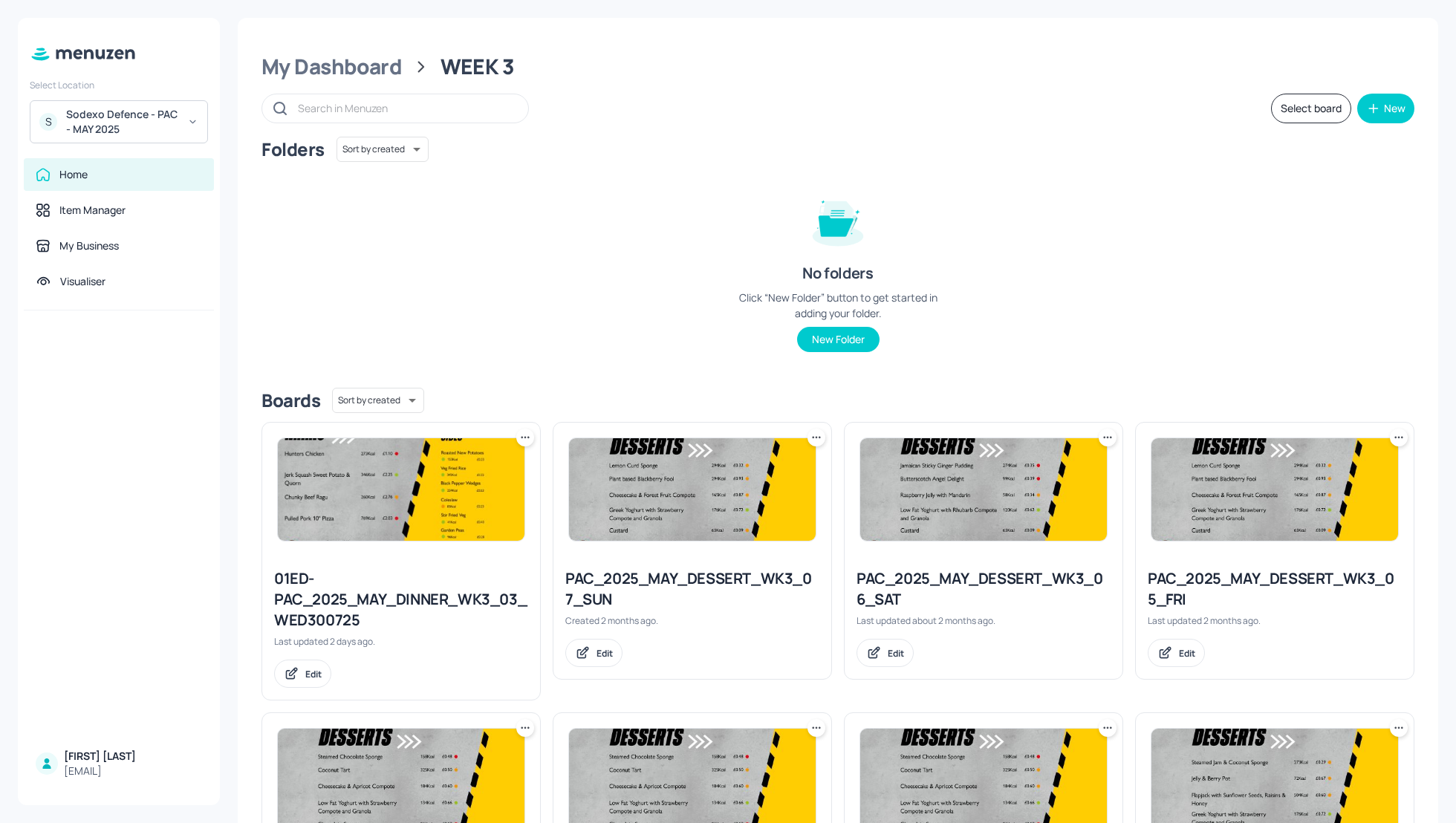 click 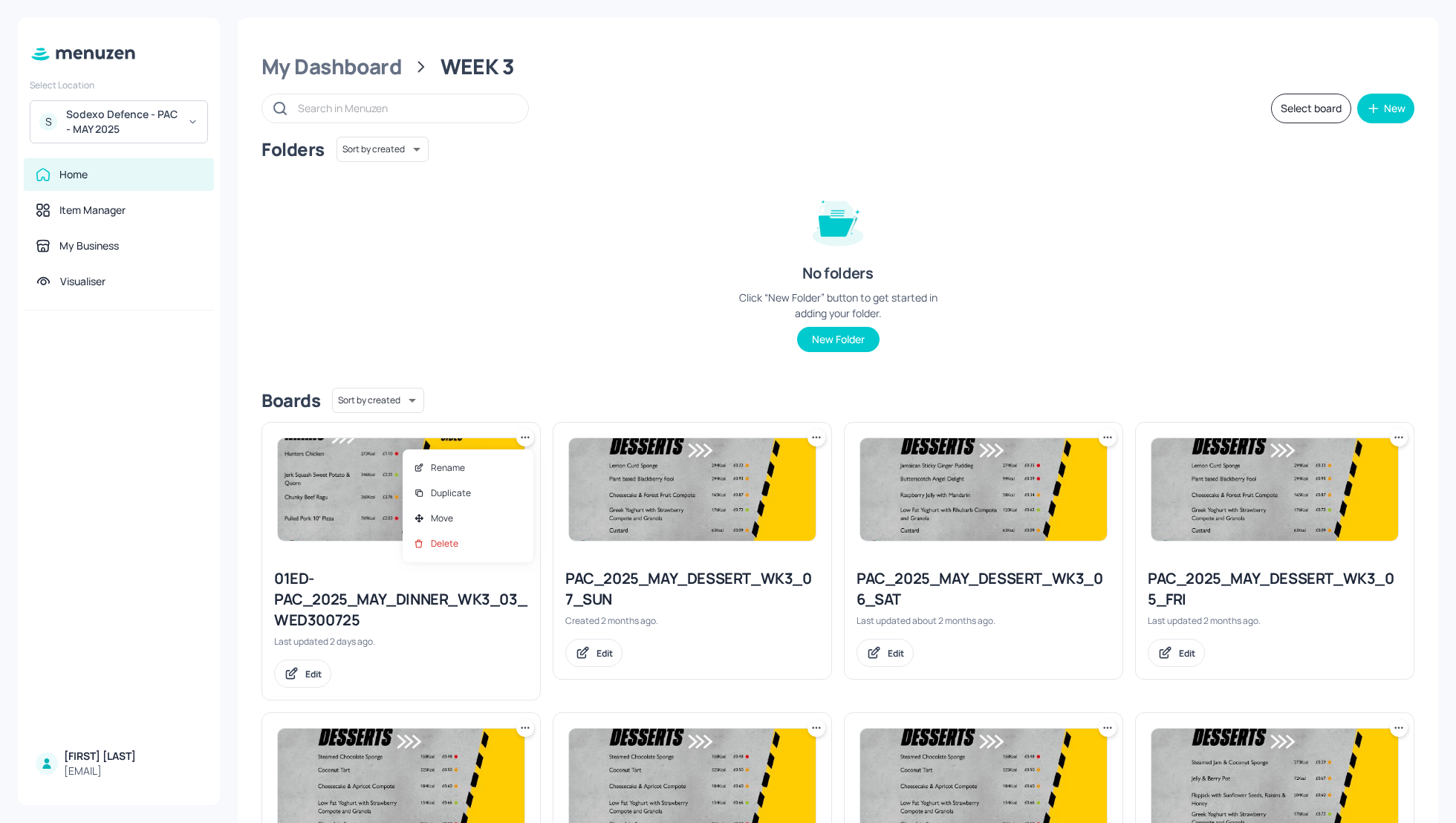 click at bounding box center [728, 412] 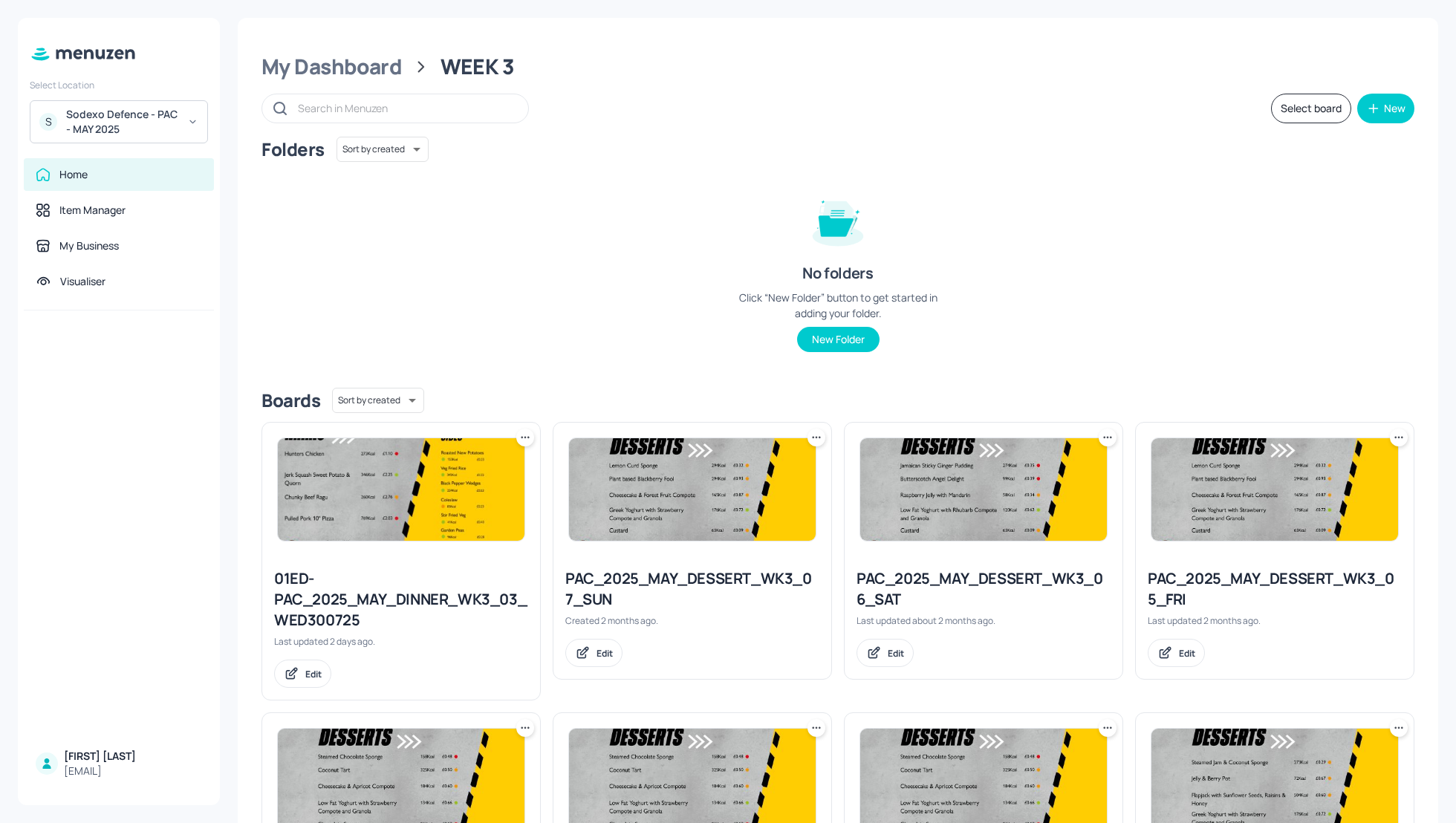 click on "Folders Sort by created id ​ No folders Click “New Folder” button to get started in adding your folder. New Folder" at bounding box center (838, 256) 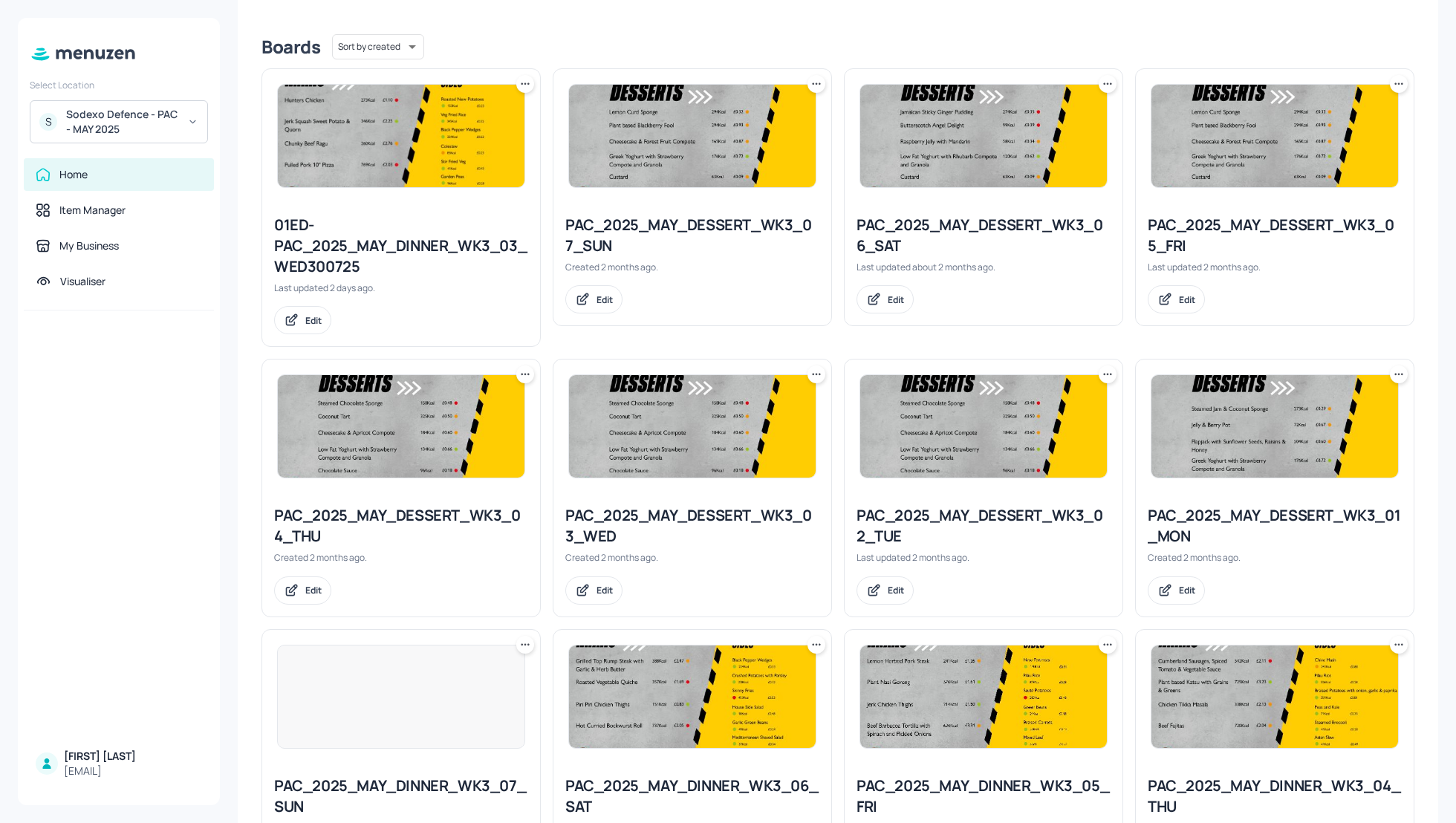 scroll, scrollTop: 357, scrollLeft: 0, axis: vertical 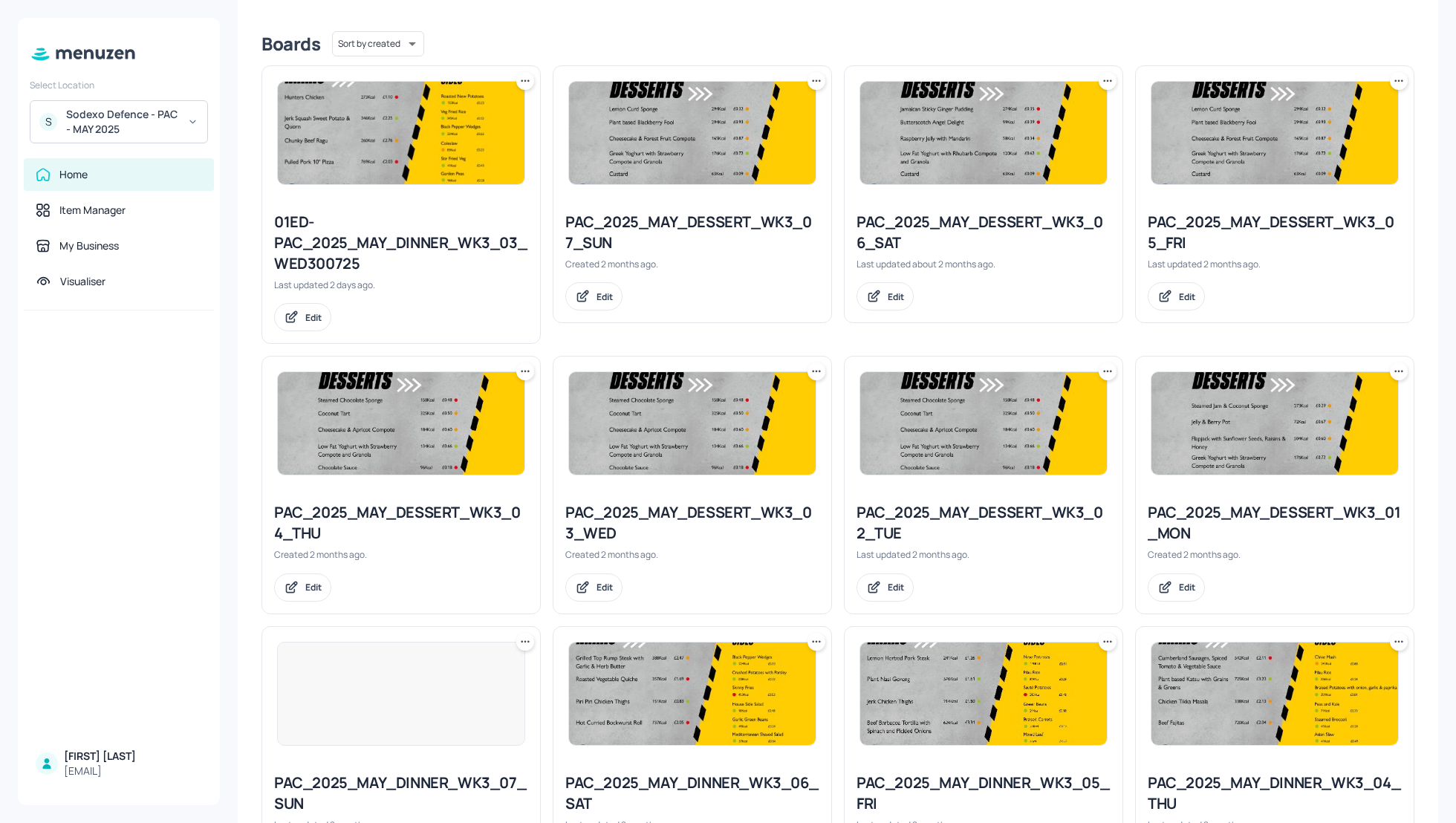 click 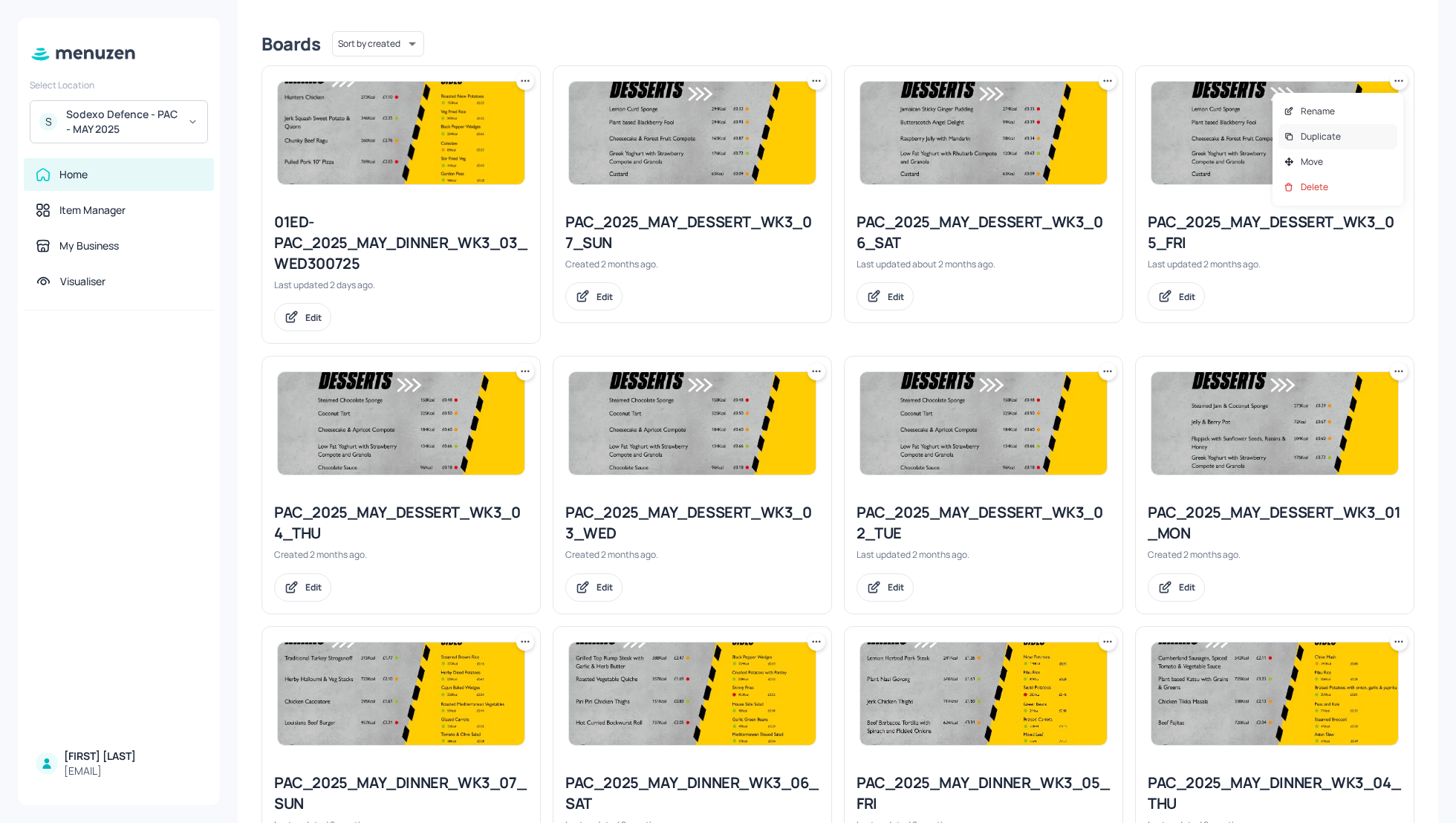 click on "Duplicate" at bounding box center [1321, 137] 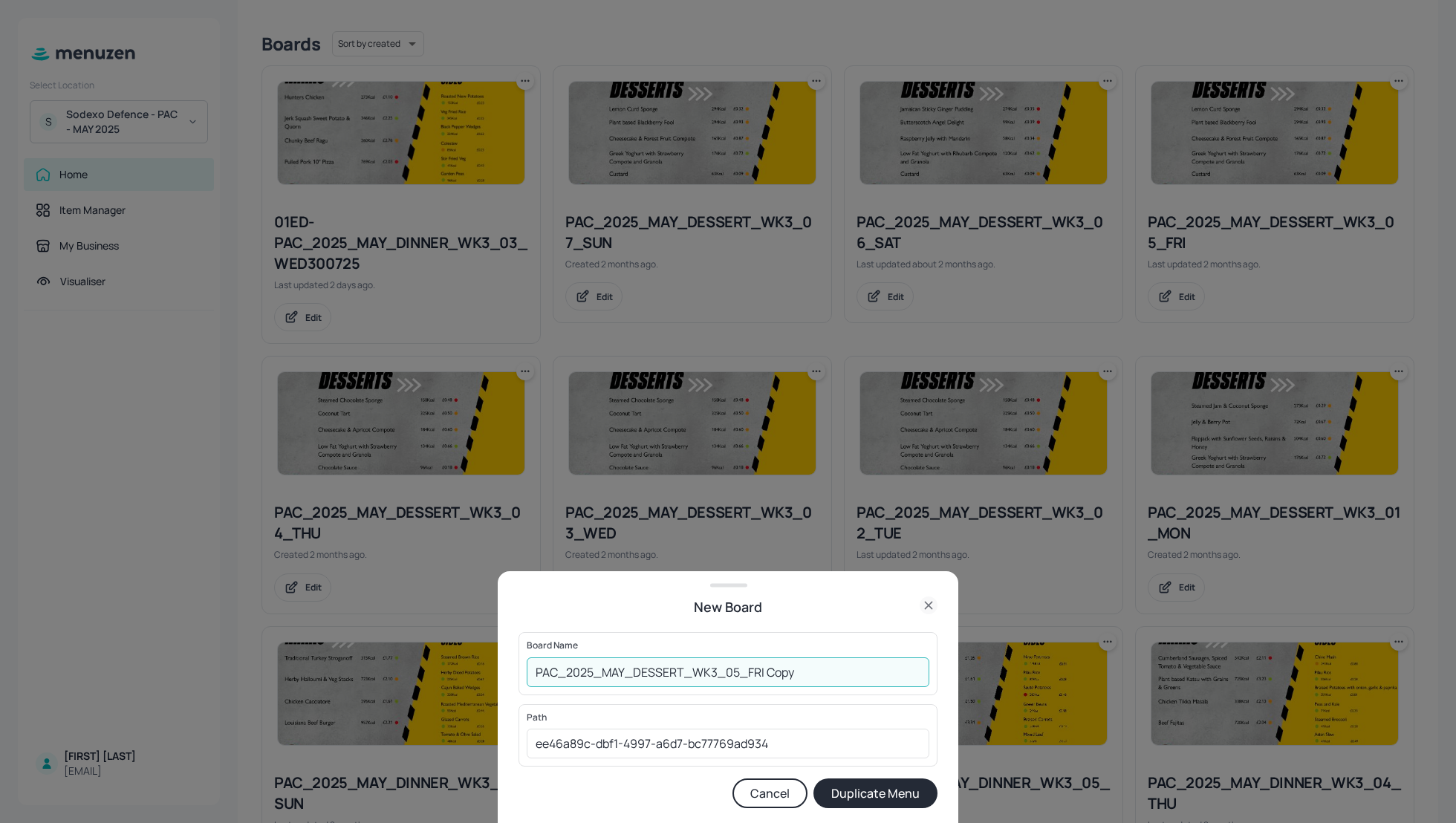drag, startPoint x: 812, startPoint y: 673, endPoint x: 767, endPoint y: 669, distance: 45.177428 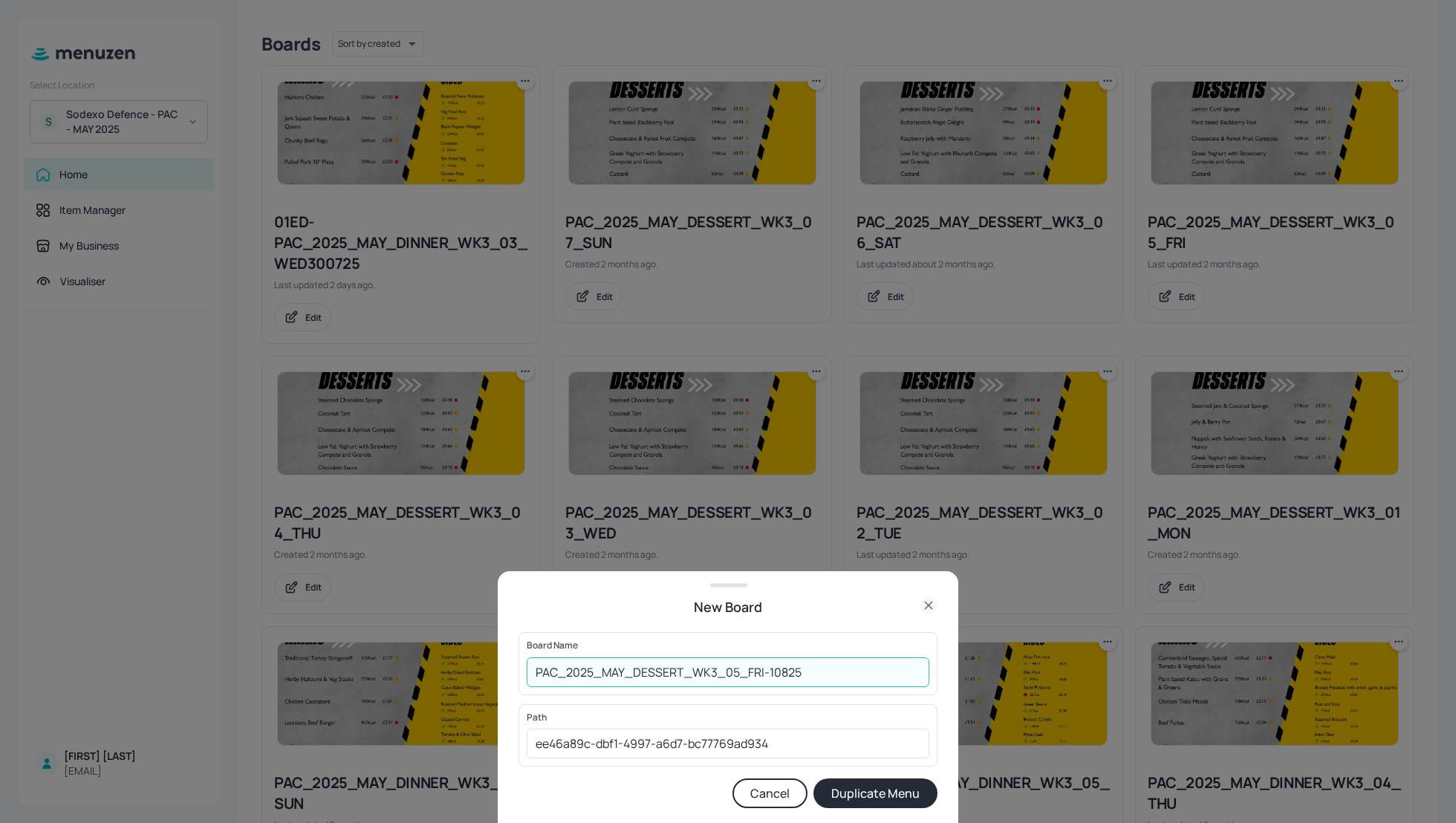 click on "PAC_2025_MAY_DESSERT_WK3_05_FRI-10825" at bounding box center [728, 672] 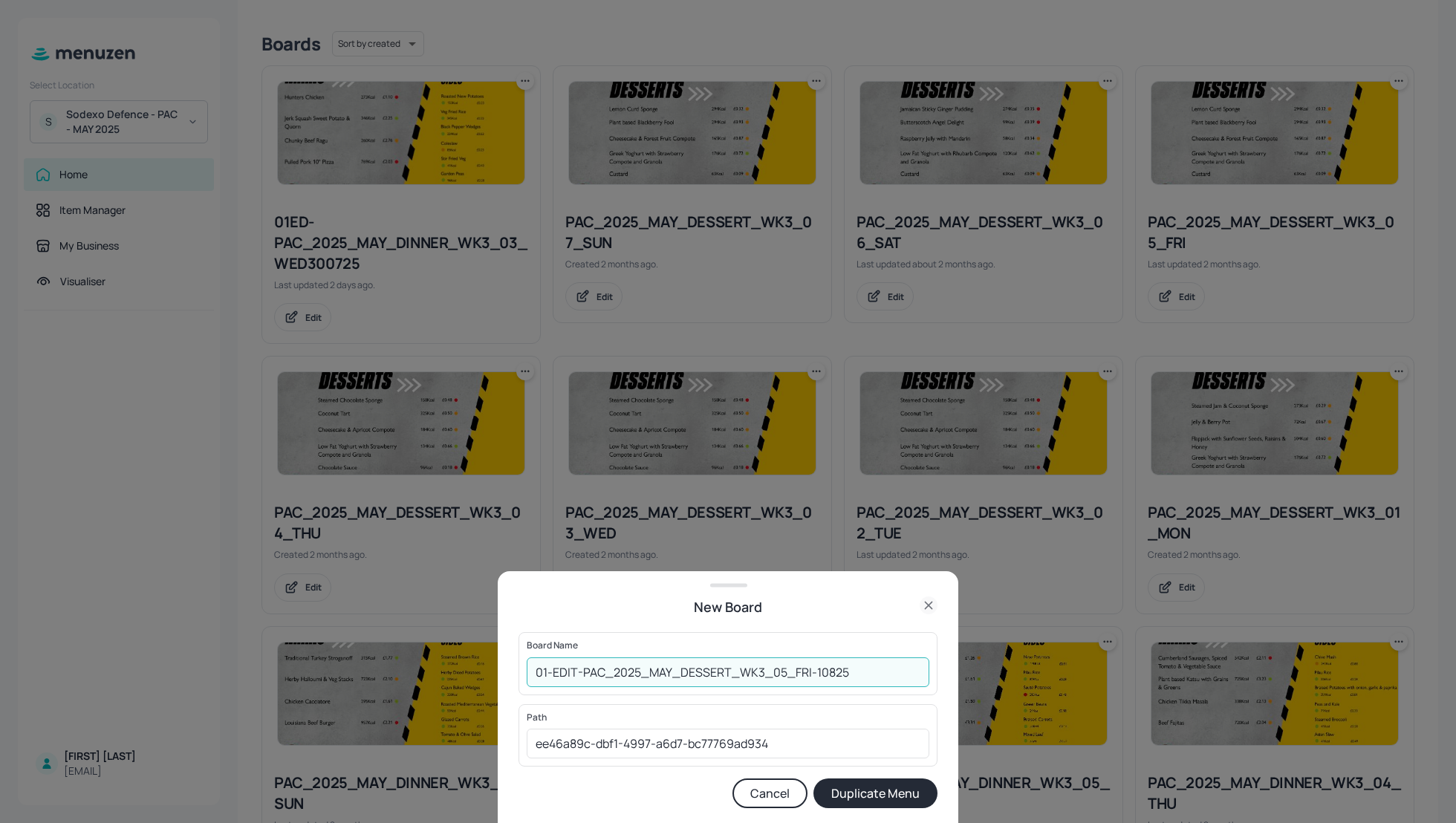 type on "01-EDIT-PAC_2025_MAY_DESSERT_WK3_05_FRI-10825" 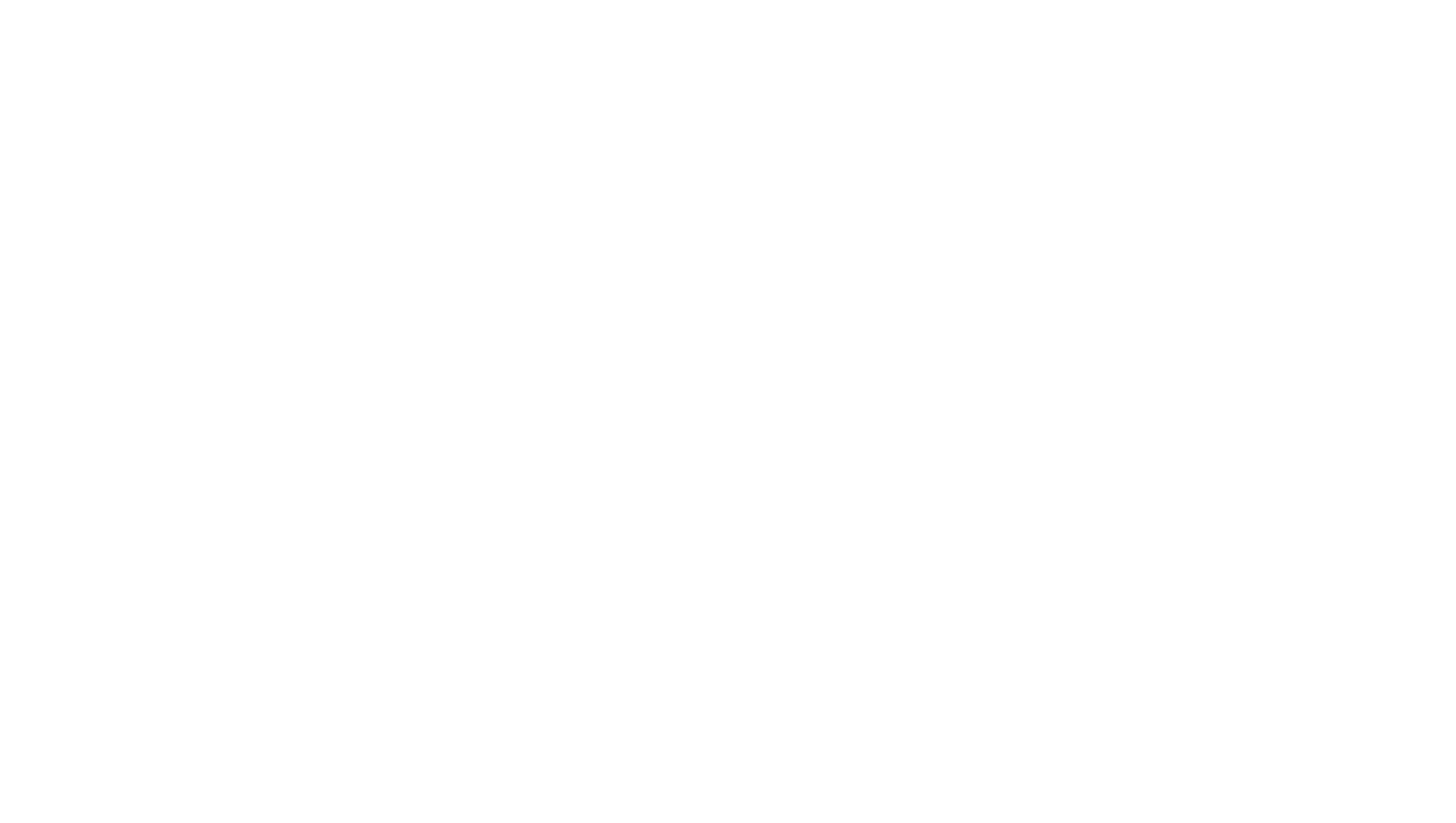 scroll, scrollTop: 0, scrollLeft: 0, axis: both 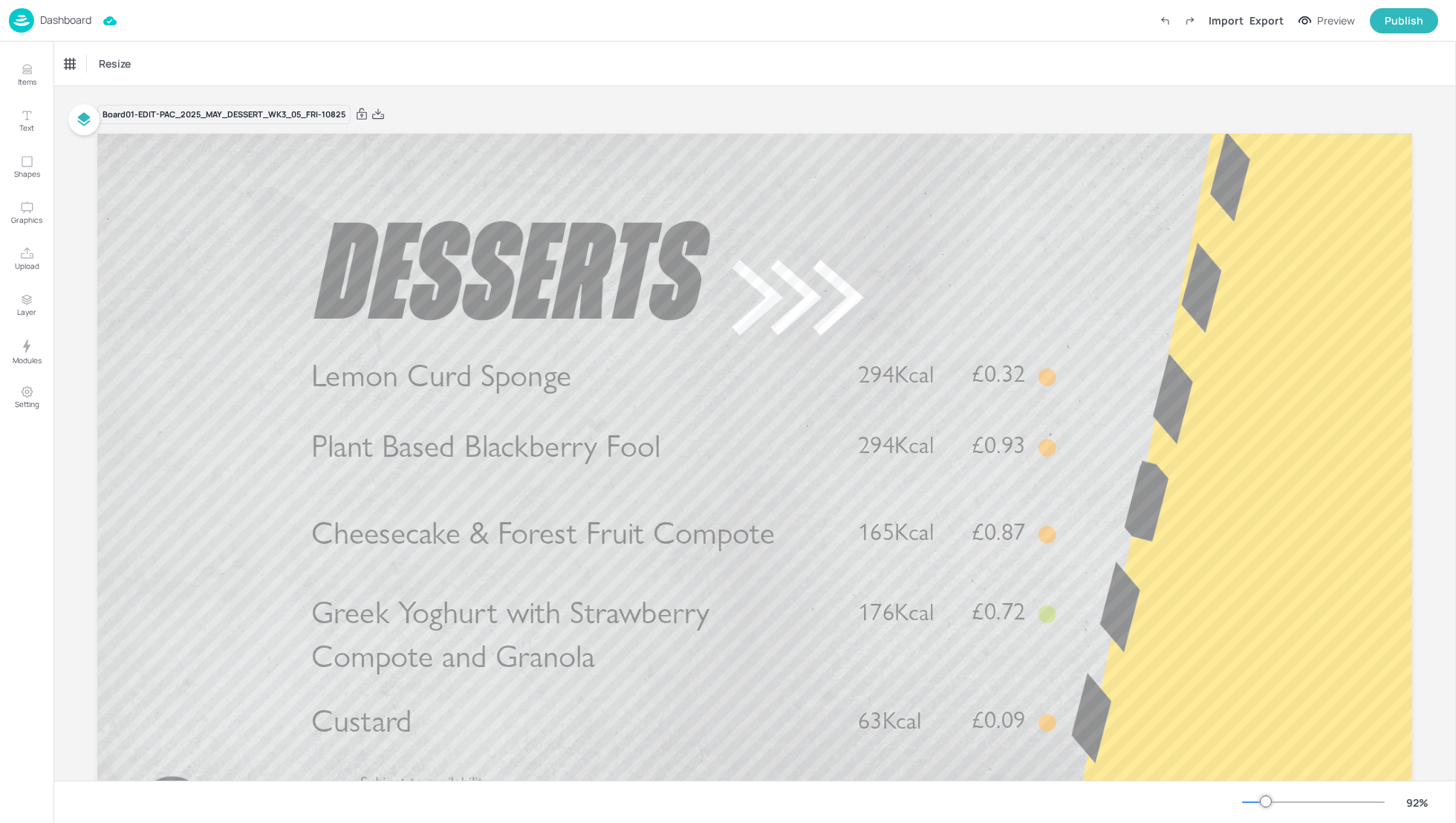 click on "Resize" at bounding box center [755, 63] 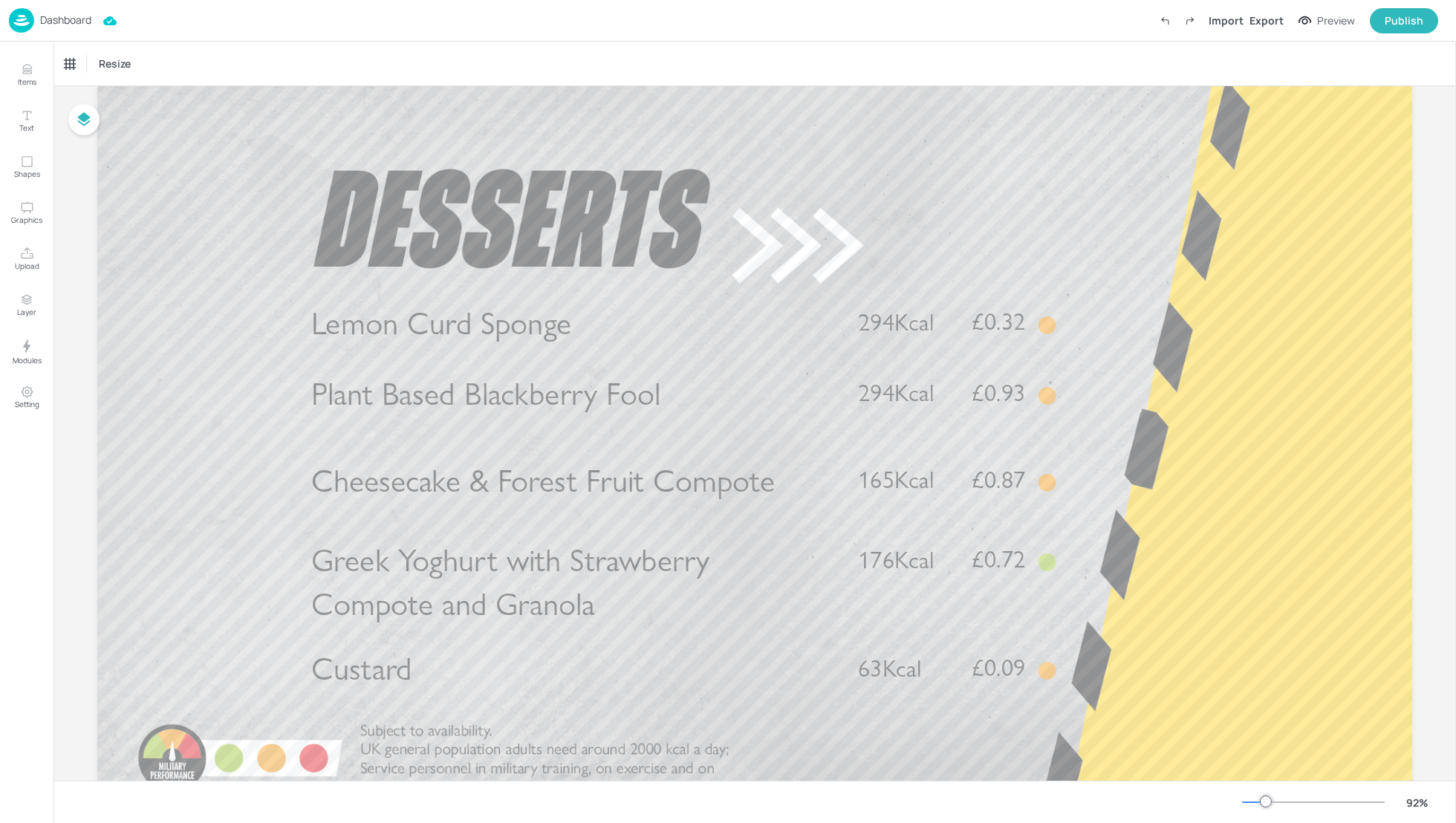 scroll, scrollTop: 0, scrollLeft: 0, axis: both 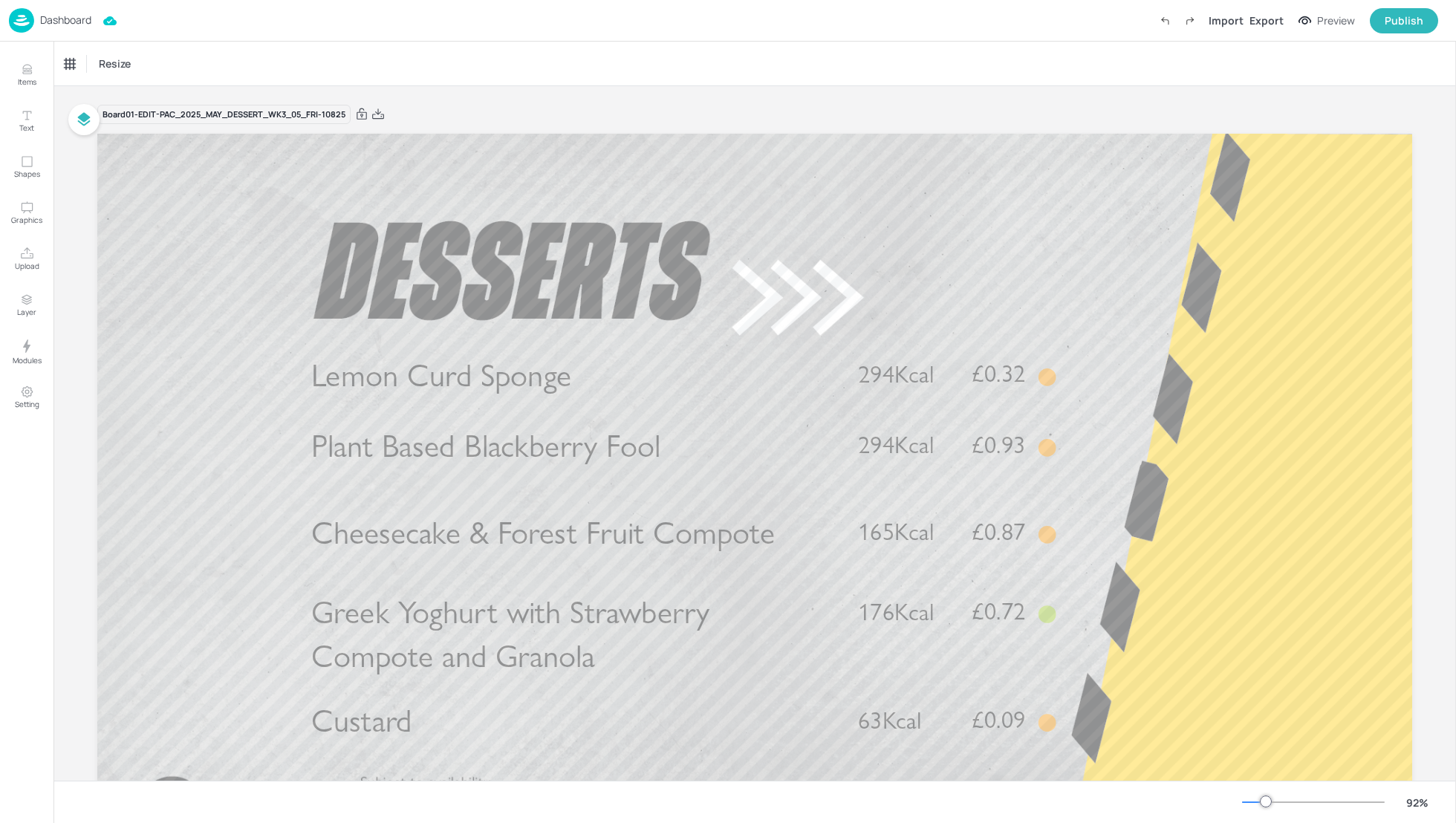 click on "Resize" at bounding box center (755, 63) 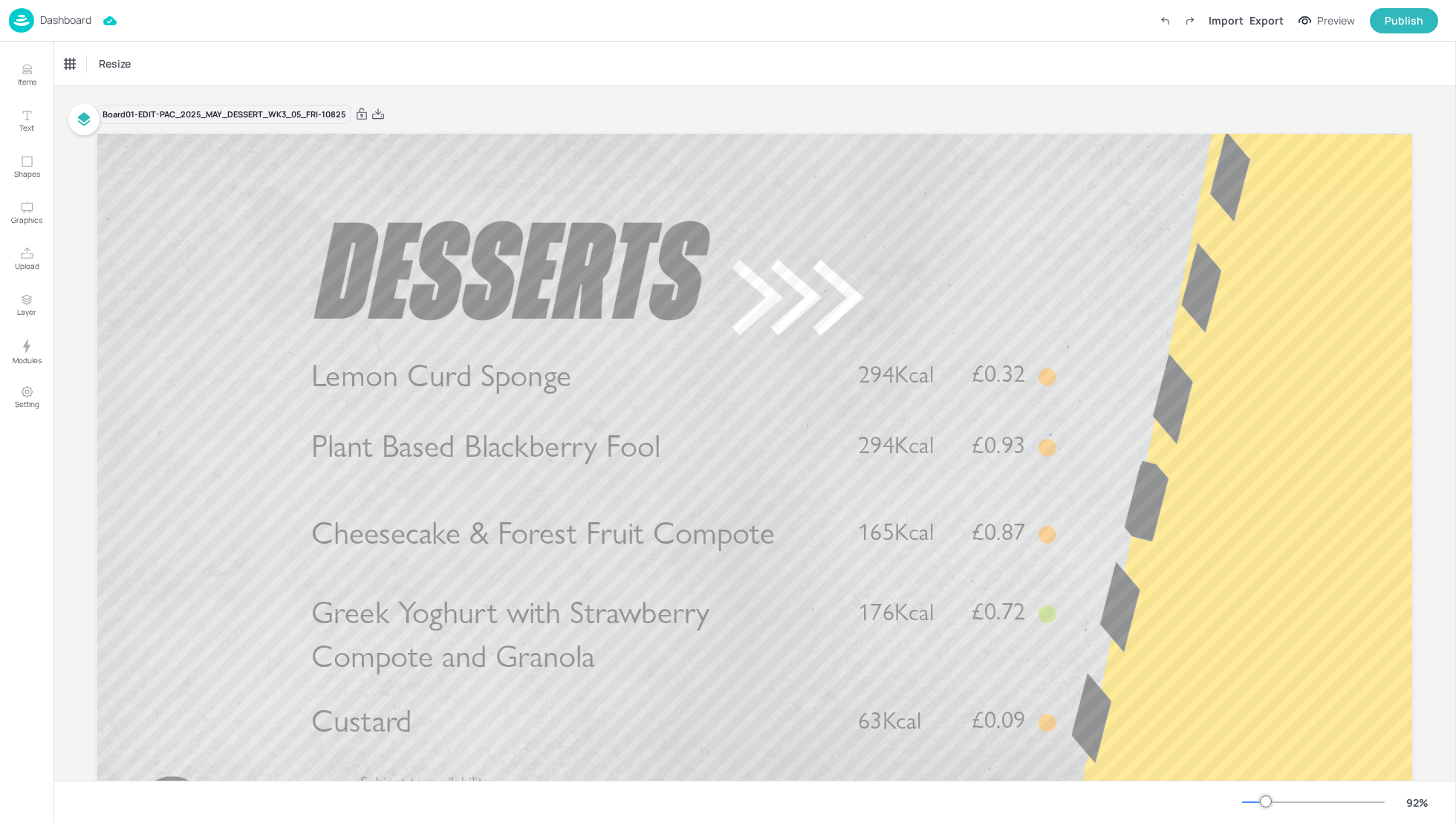 click on "Resize" at bounding box center [755, 63] 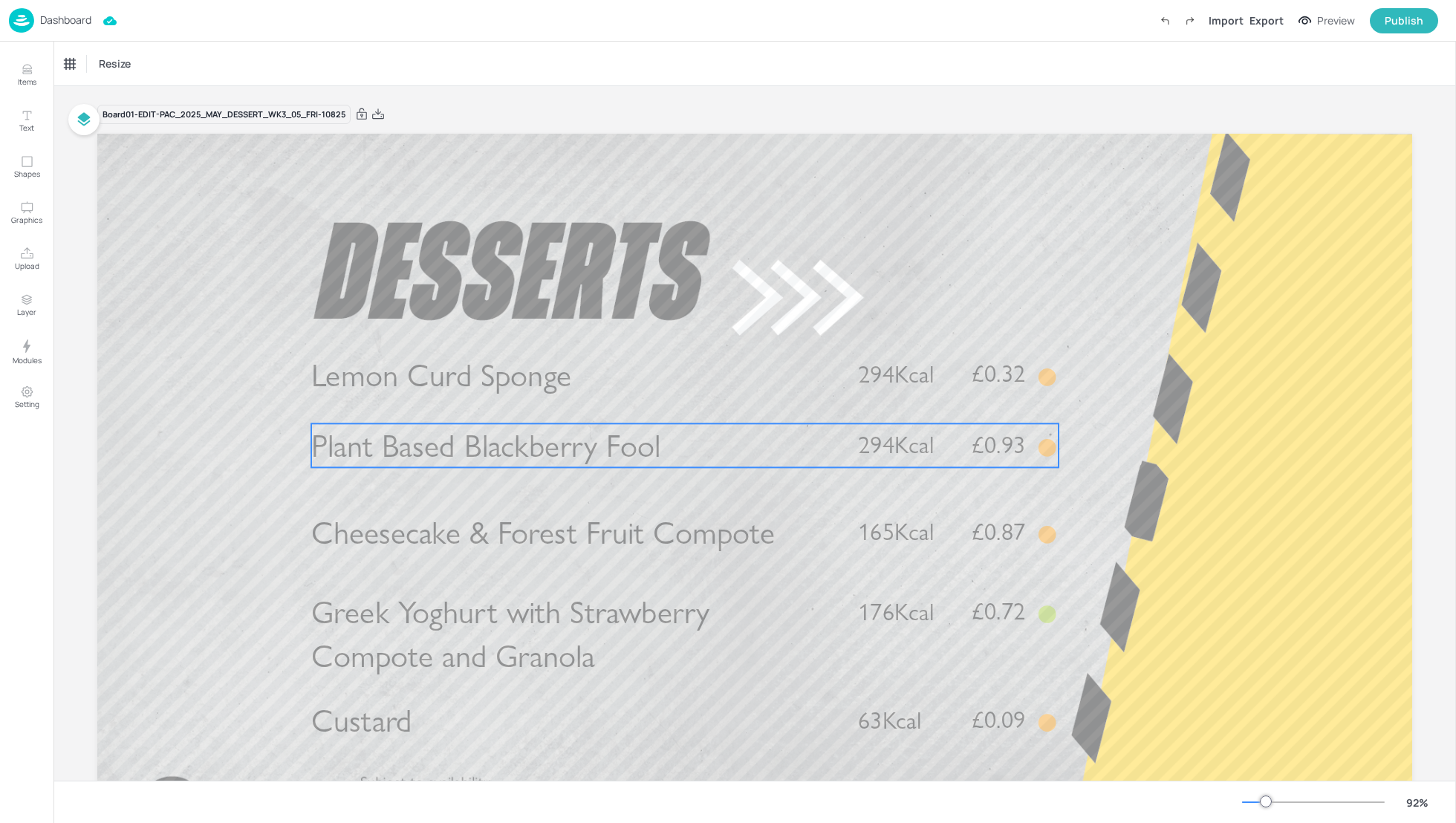 click on "Plant Based Blackberry Fool" at bounding box center (486, 446) 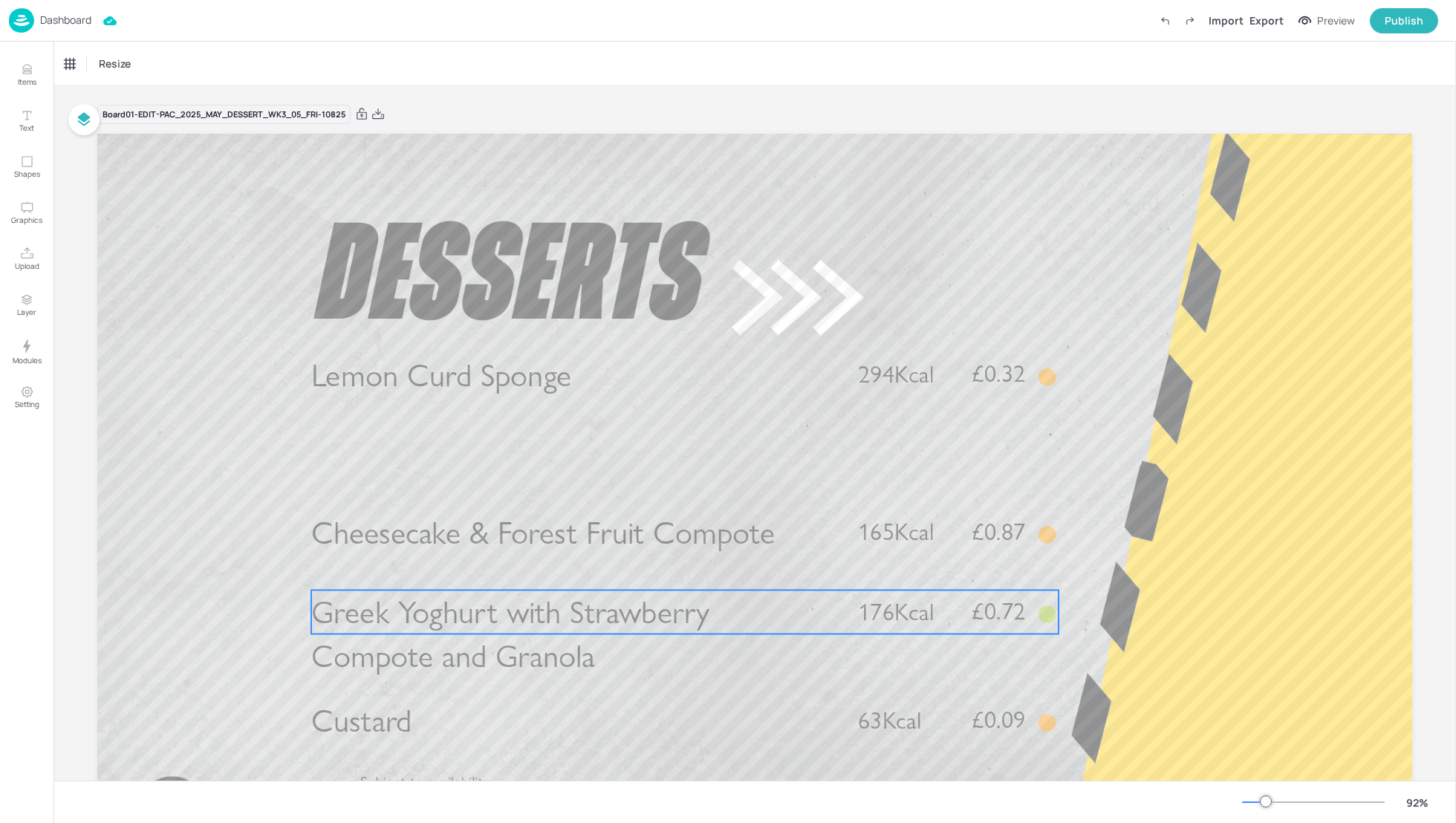 click on "Greek Yoghurt with Strawberry Compote and Granola" at bounding box center (510, 634) 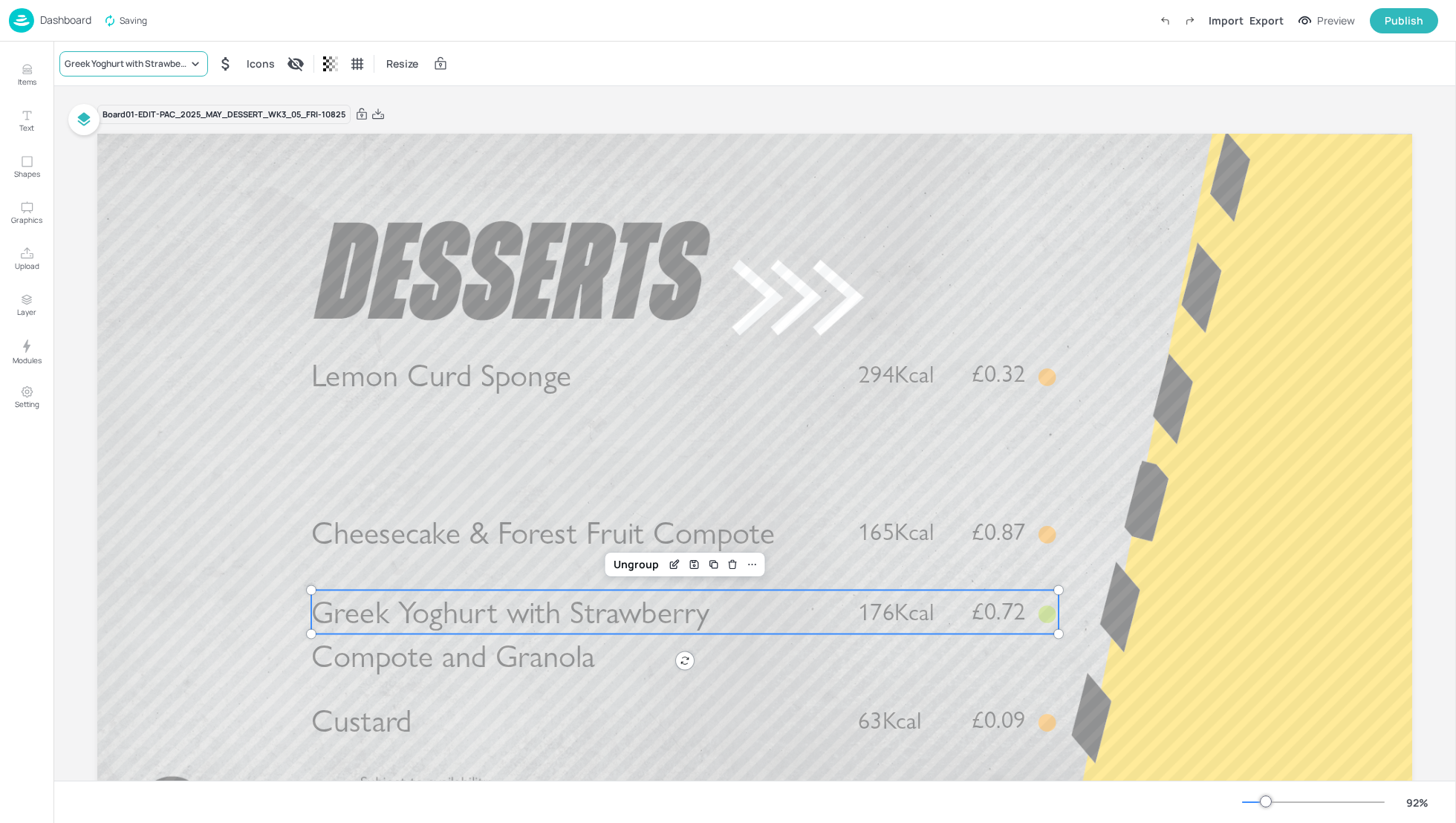 click on "Greek Yoghurt with Strawberry Compote and Granola" at bounding box center [126, 64] 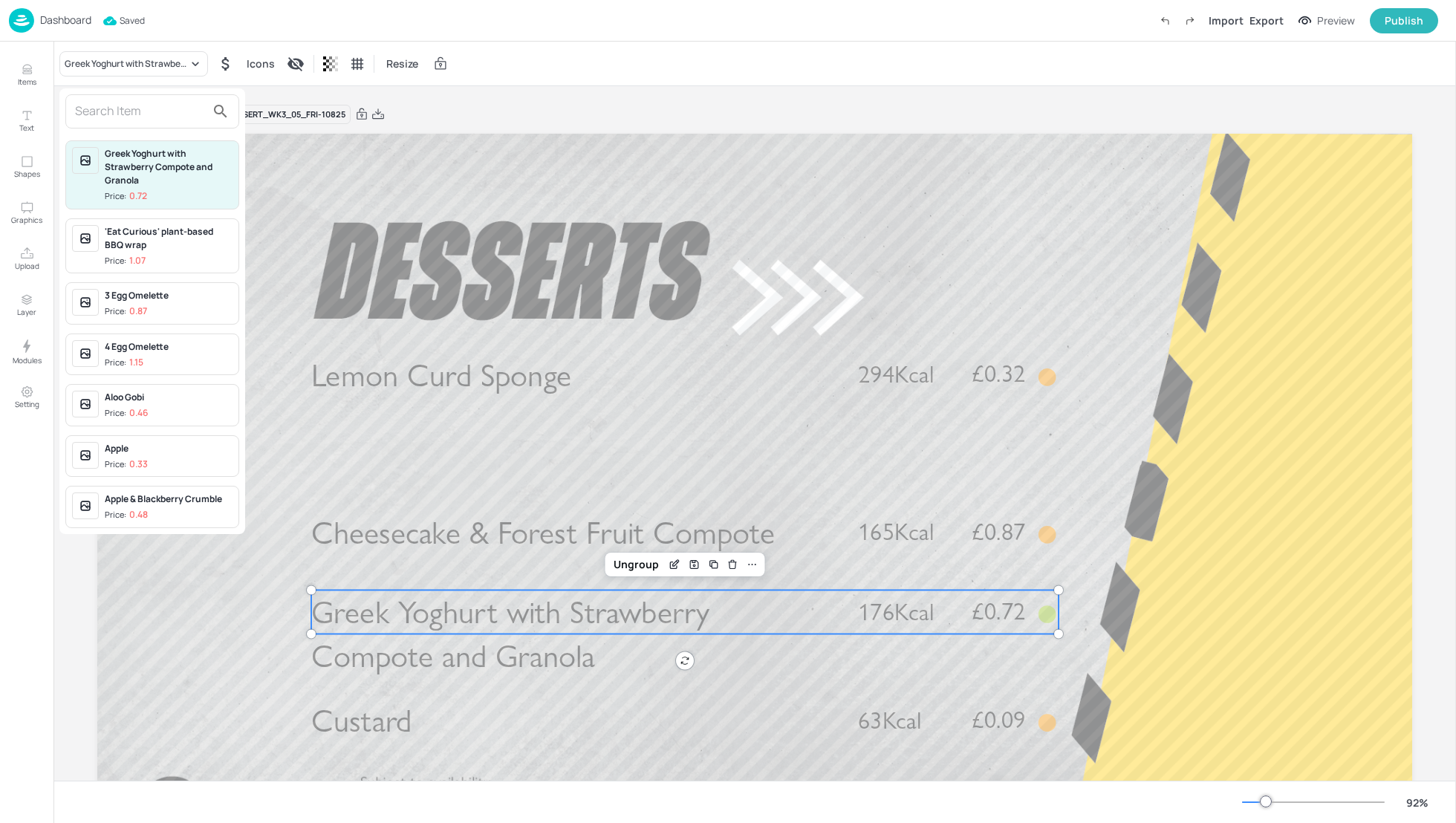 click at bounding box center (140, 111) 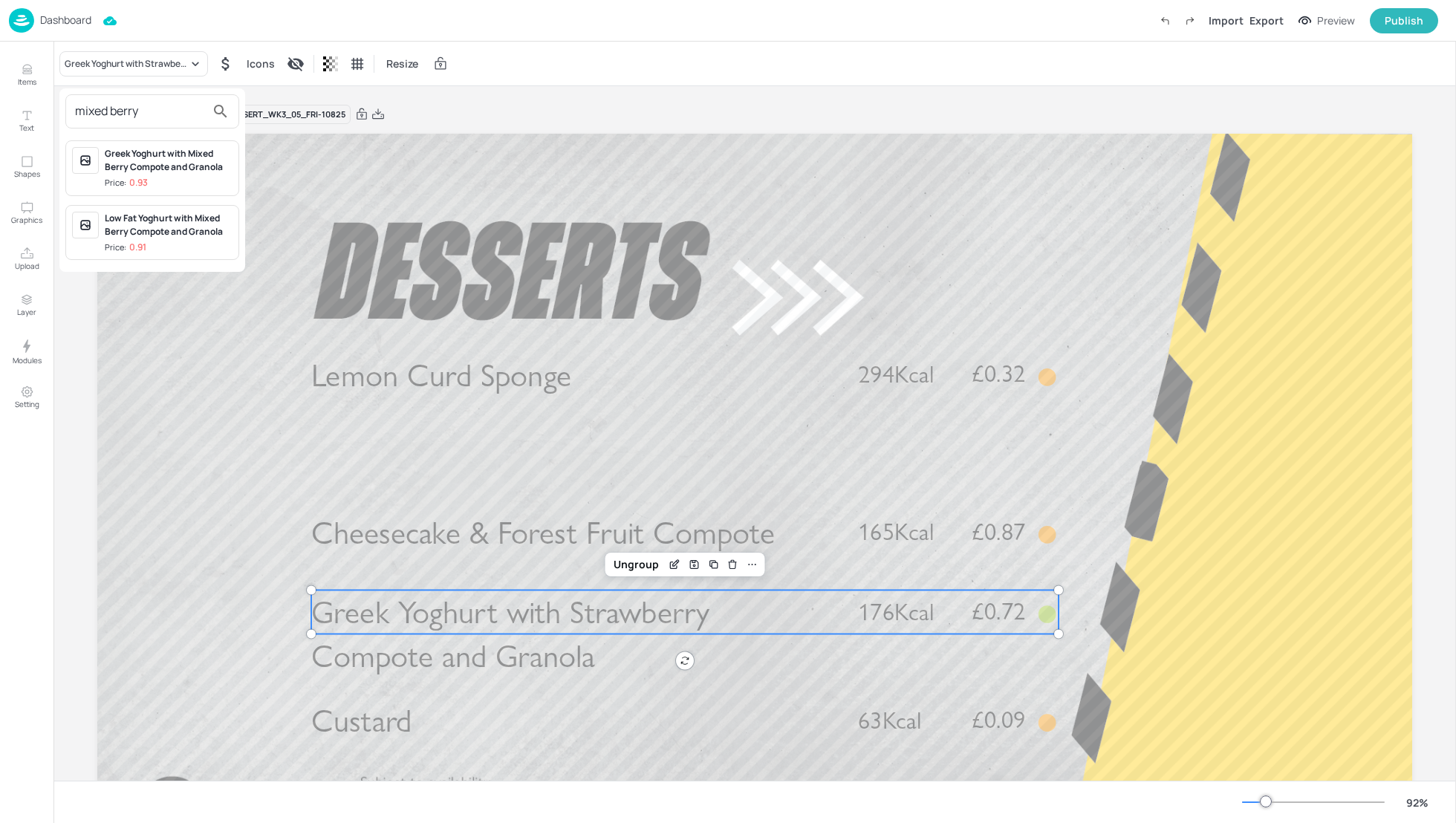 type on "mixed berry" 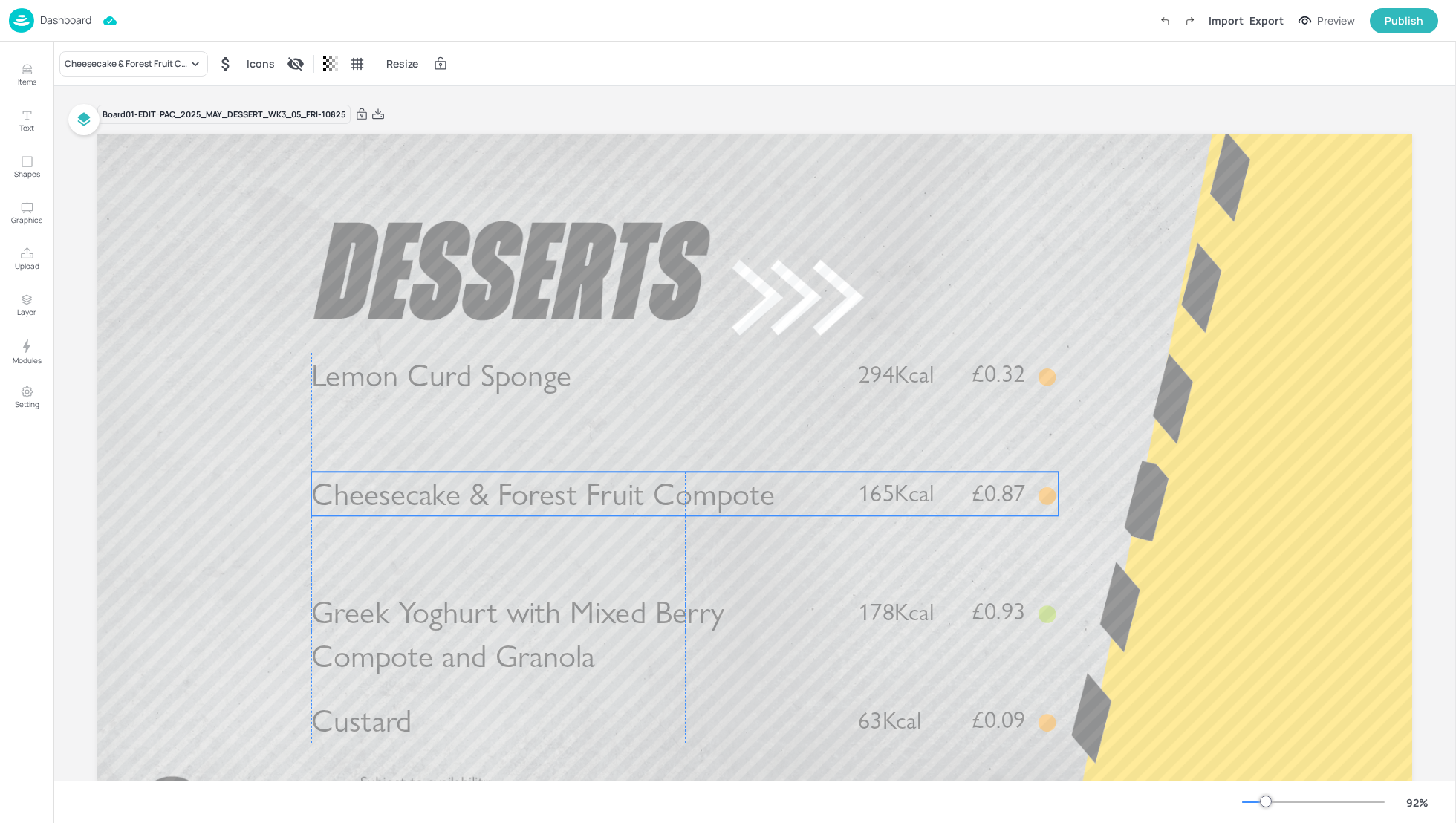 drag, startPoint x: 443, startPoint y: 526, endPoint x: 443, endPoint y: 487, distance: 39 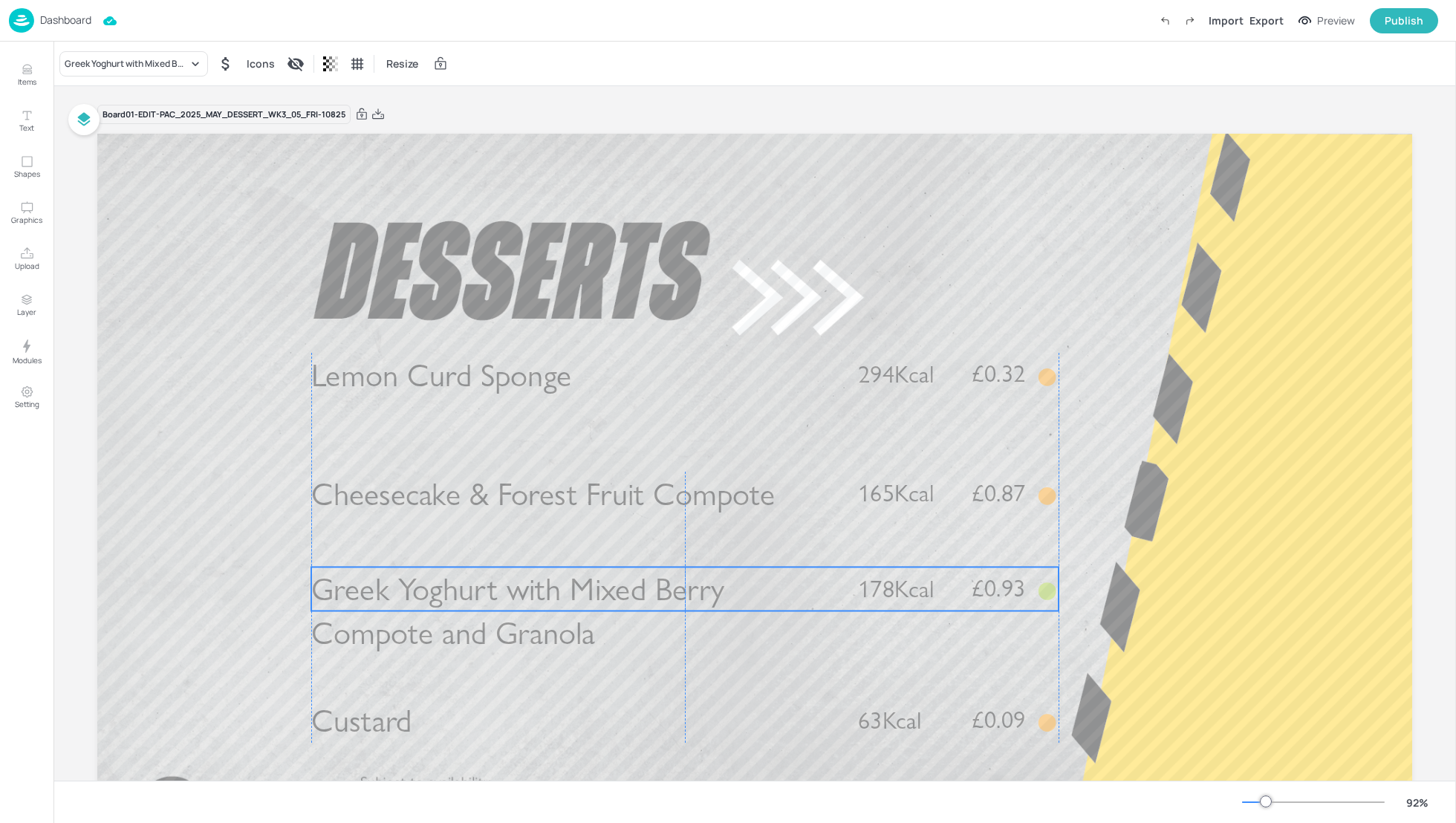 drag, startPoint x: 442, startPoint y: 609, endPoint x: 441, endPoint y: 586, distance: 23.021729 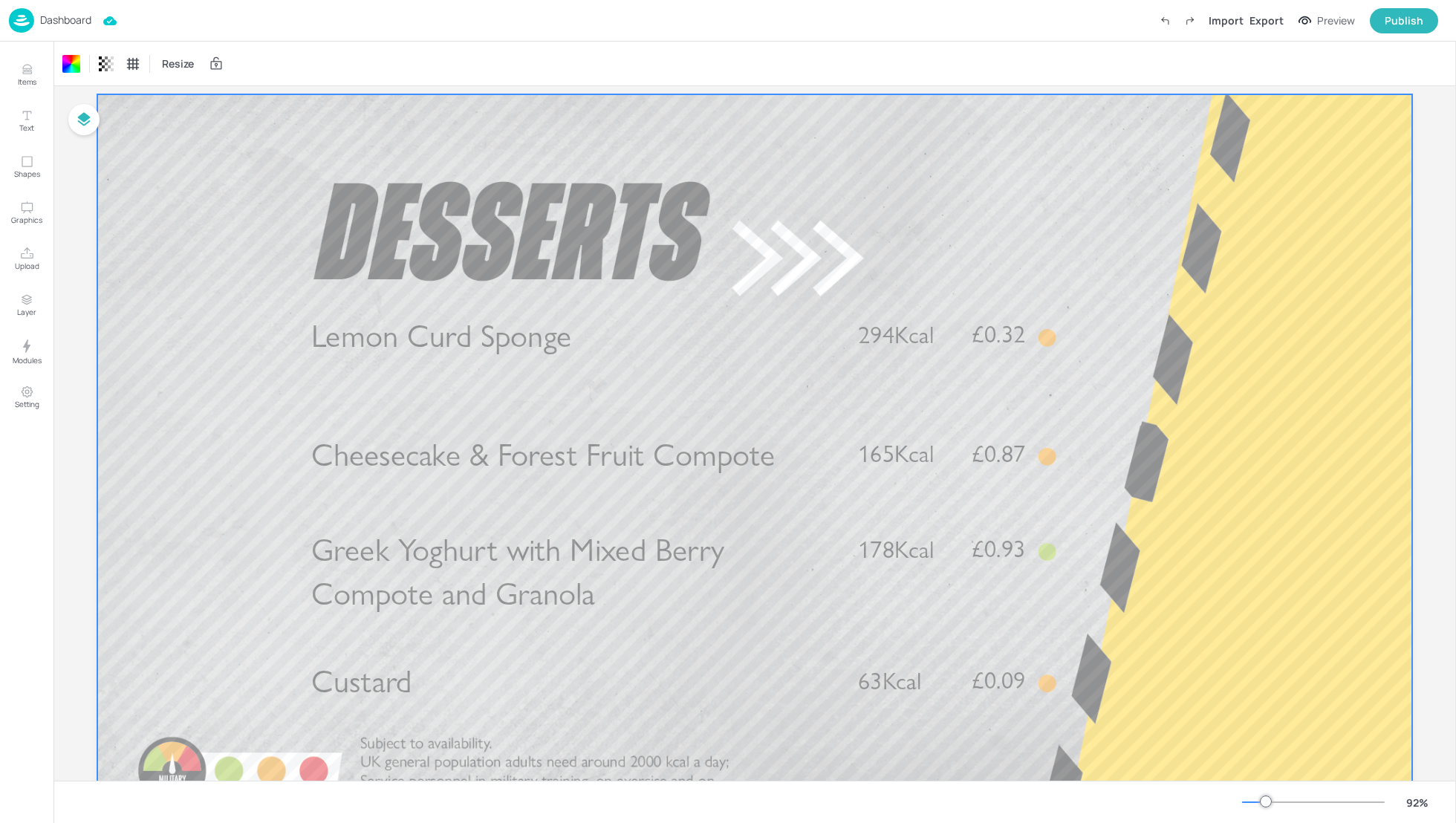 scroll, scrollTop: 0, scrollLeft: 0, axis: both 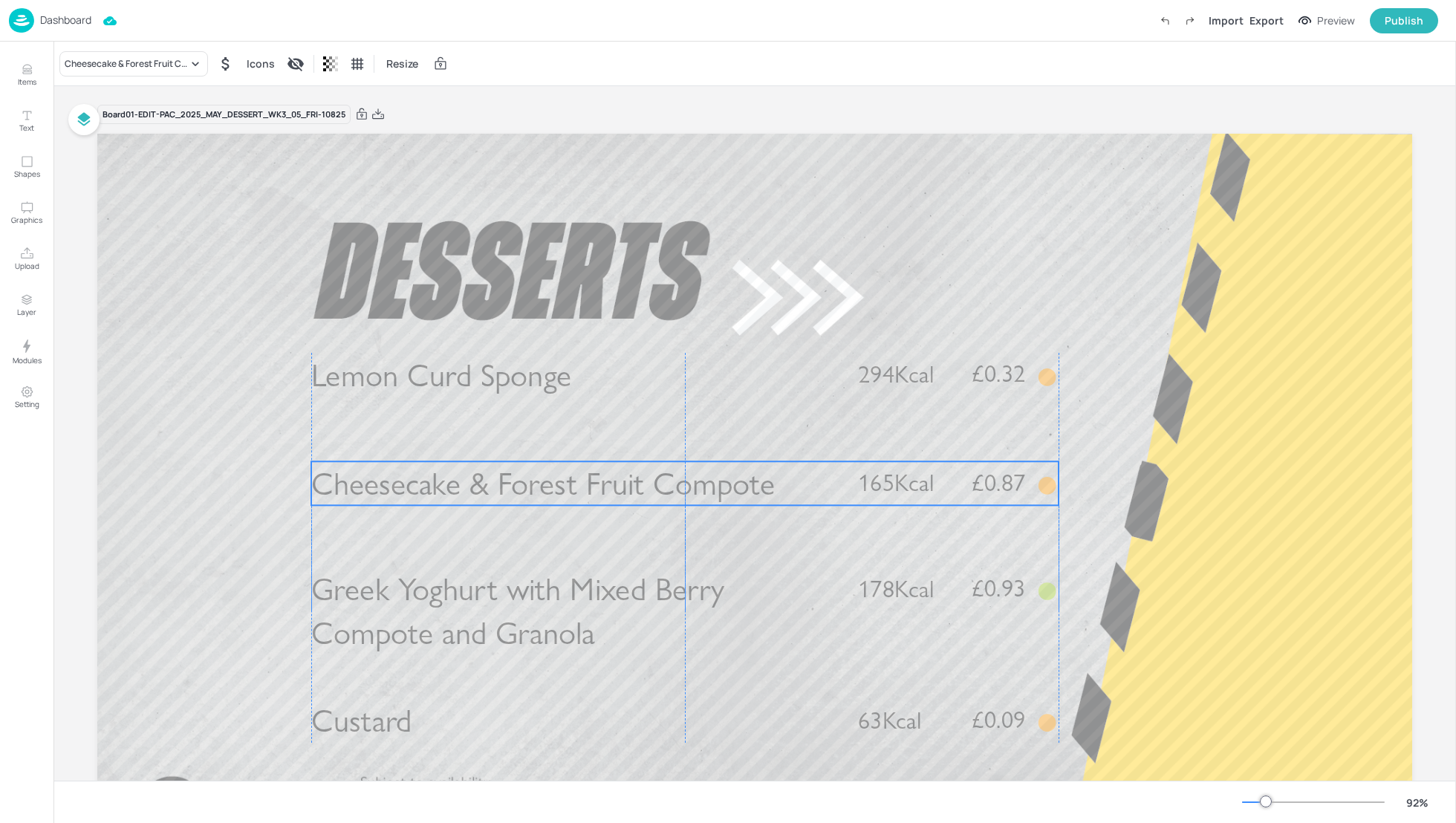 drag, startPoint x: 698, startPoint y: 484, endPoint x: 697, endPoint y: 471, distance: 13.038405 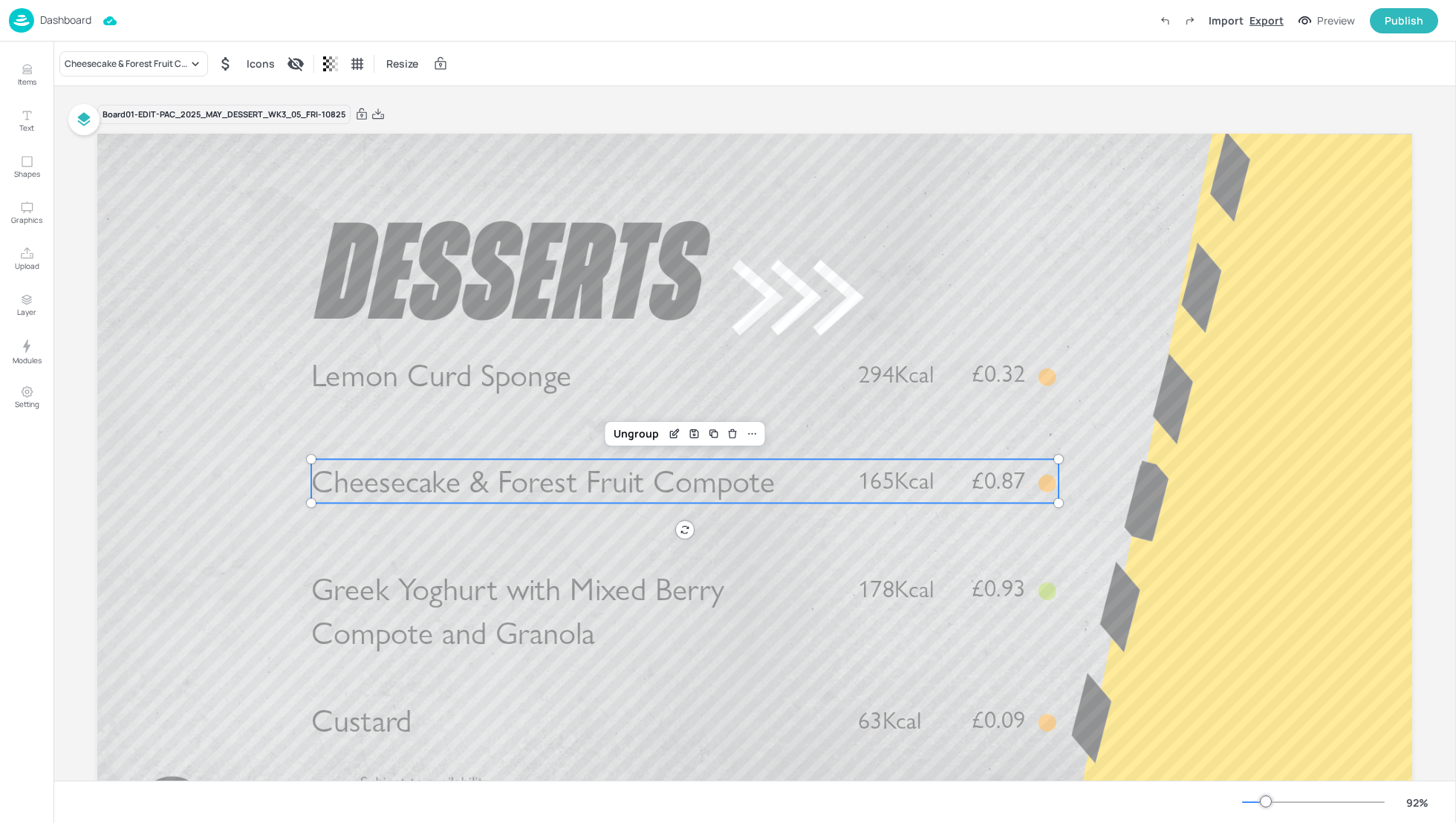 click on "Export" at bounding box center (1267, 20) 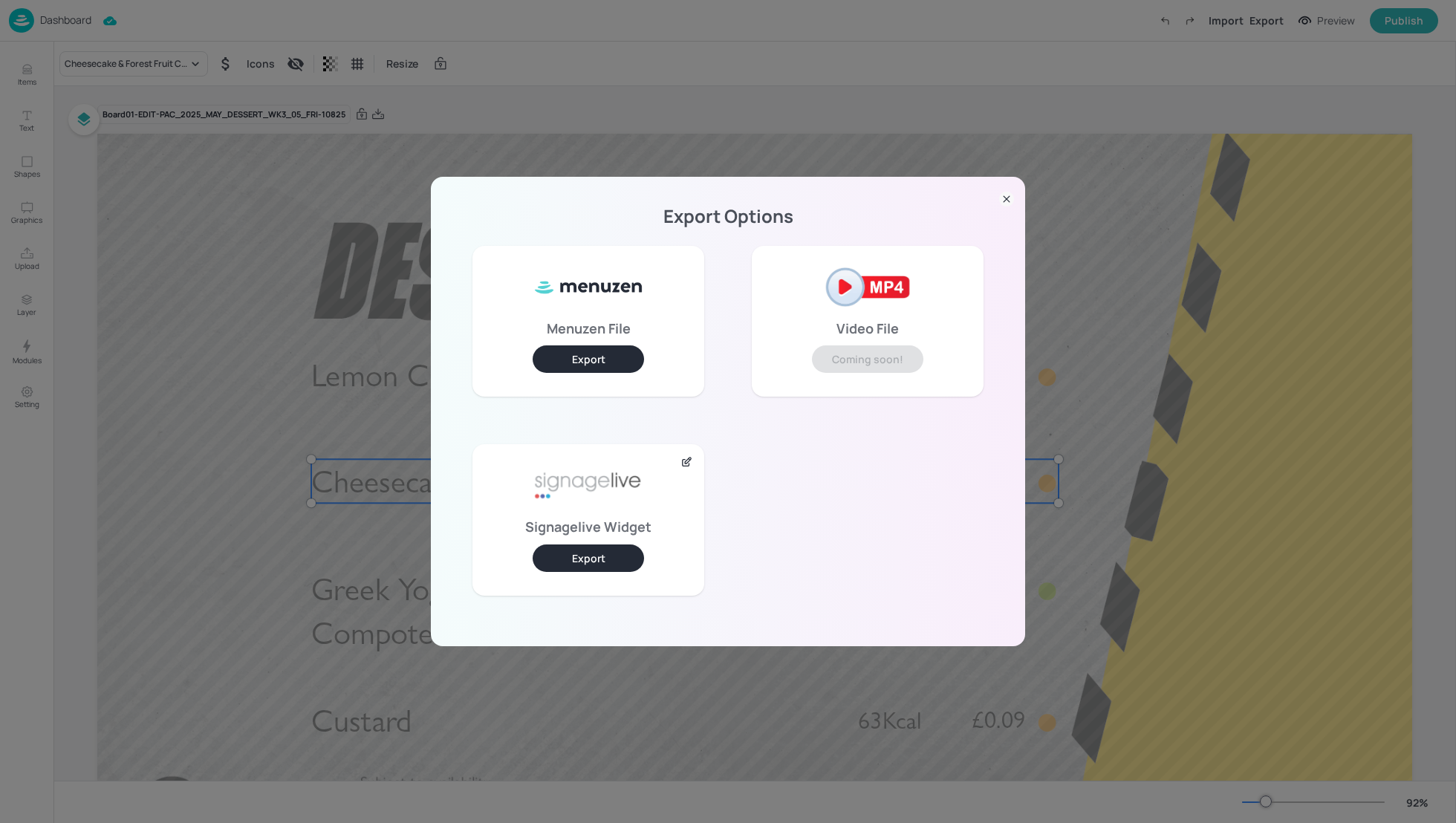 click on "Export" at bounding box center [588, 558] 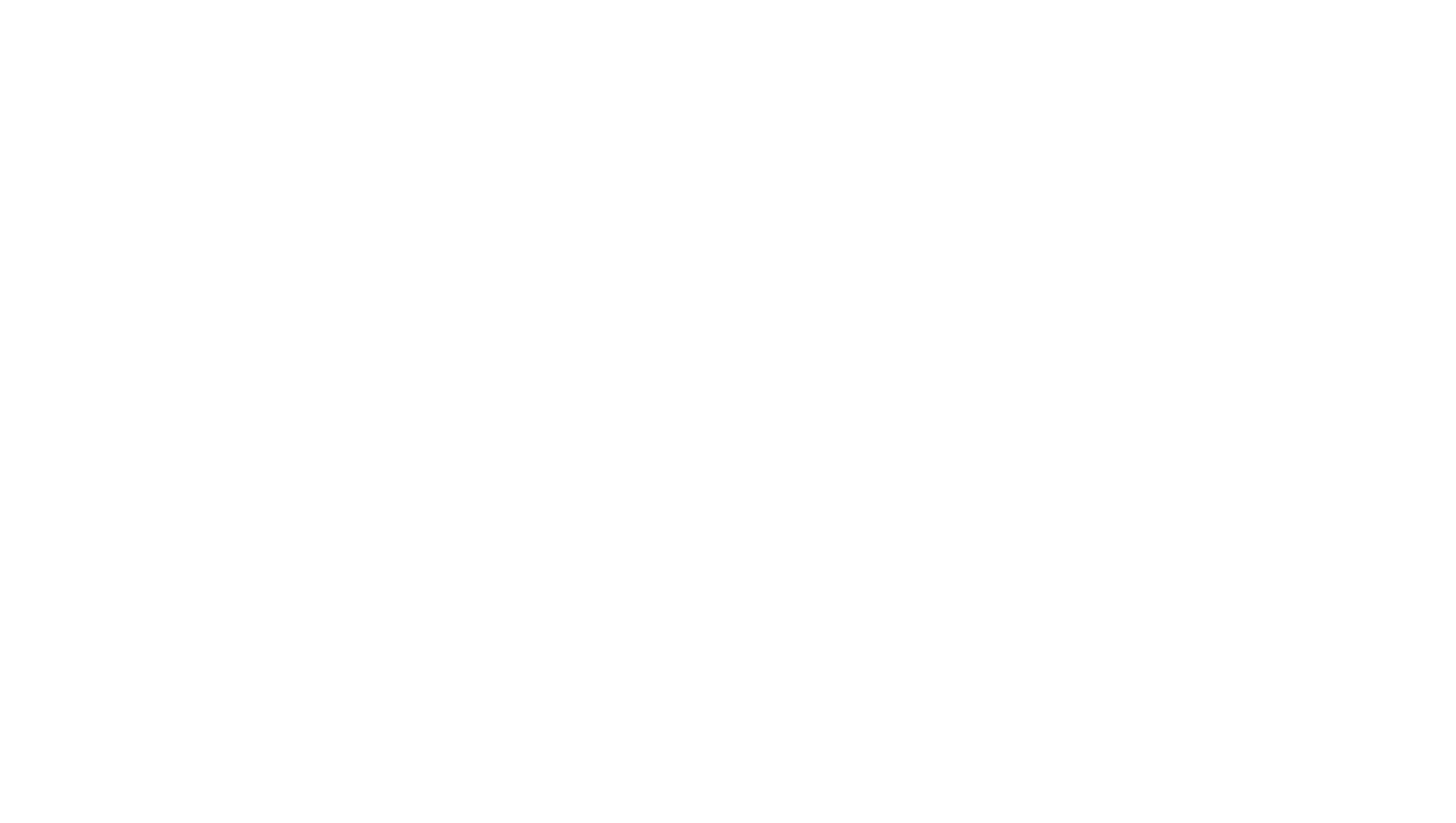 scroll, scrollTop: 0, scrollLeft: 0, axis: both 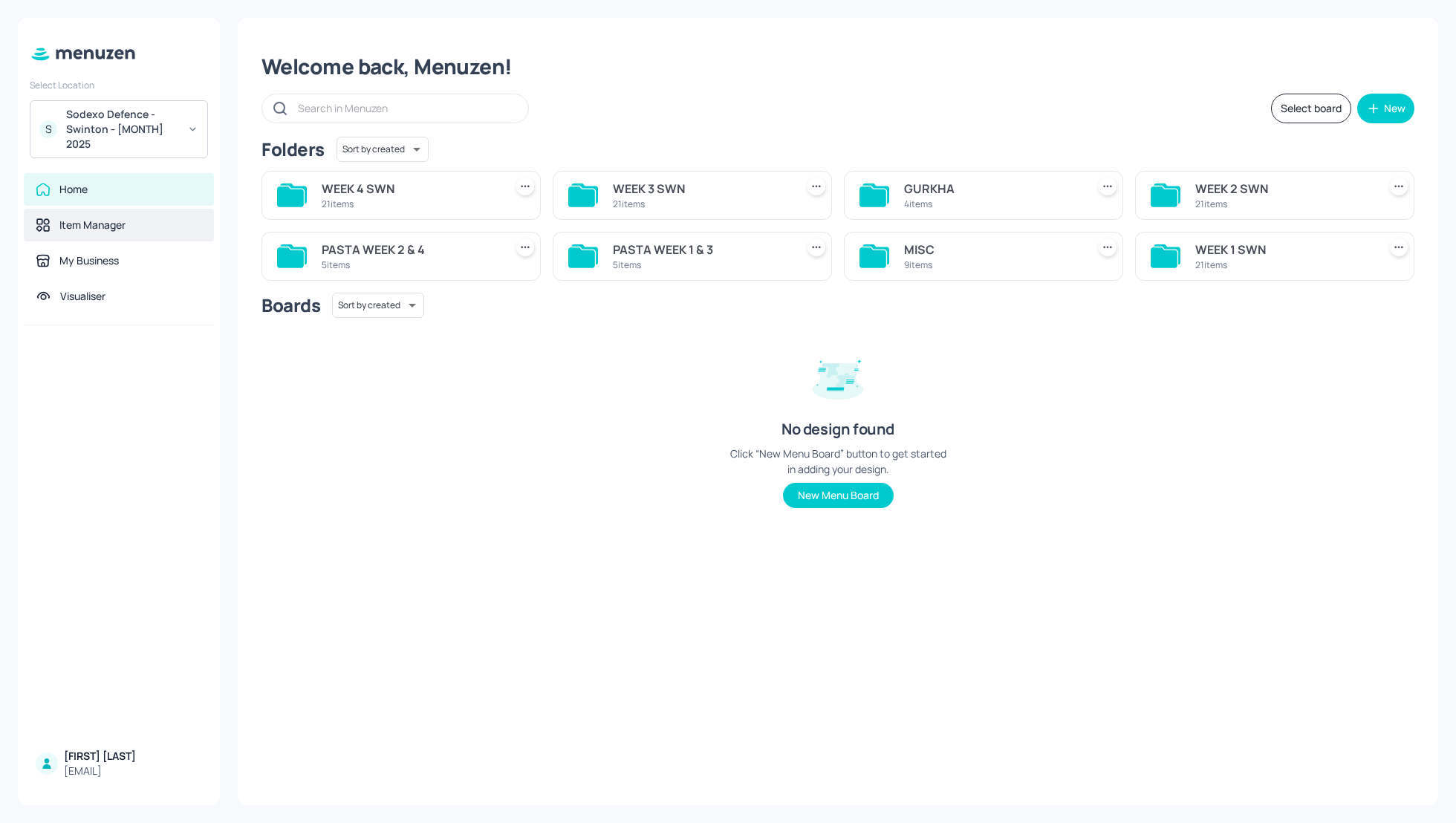 click on "Item Manager" at bounding box center [119, 225] 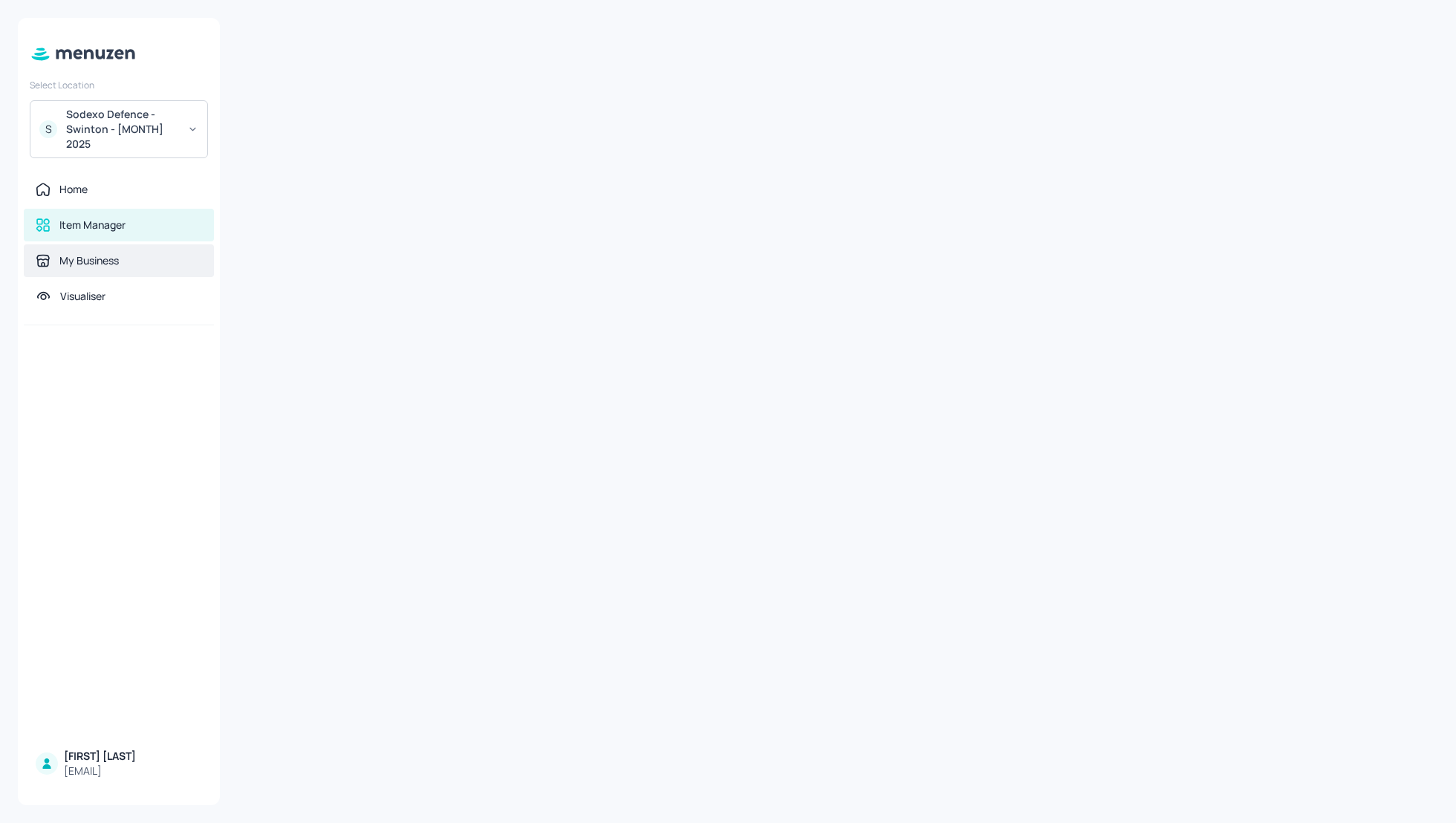 click on "My Business" at bounding box center (119, 261) 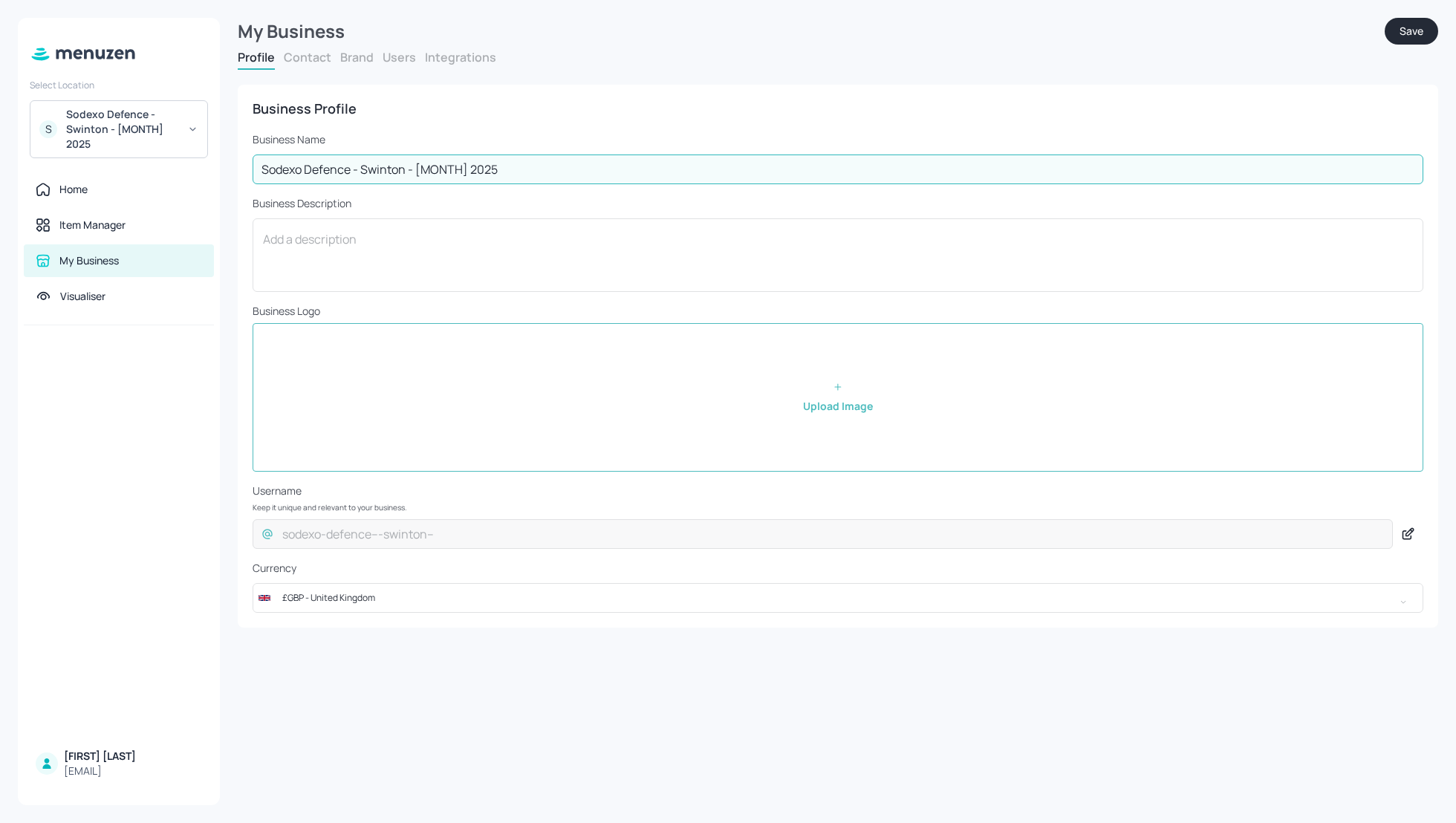 drag, startPoint x: 461, startPoint y: 166, endPoint x: 418, endPoint y: 168, distance: 43.046487 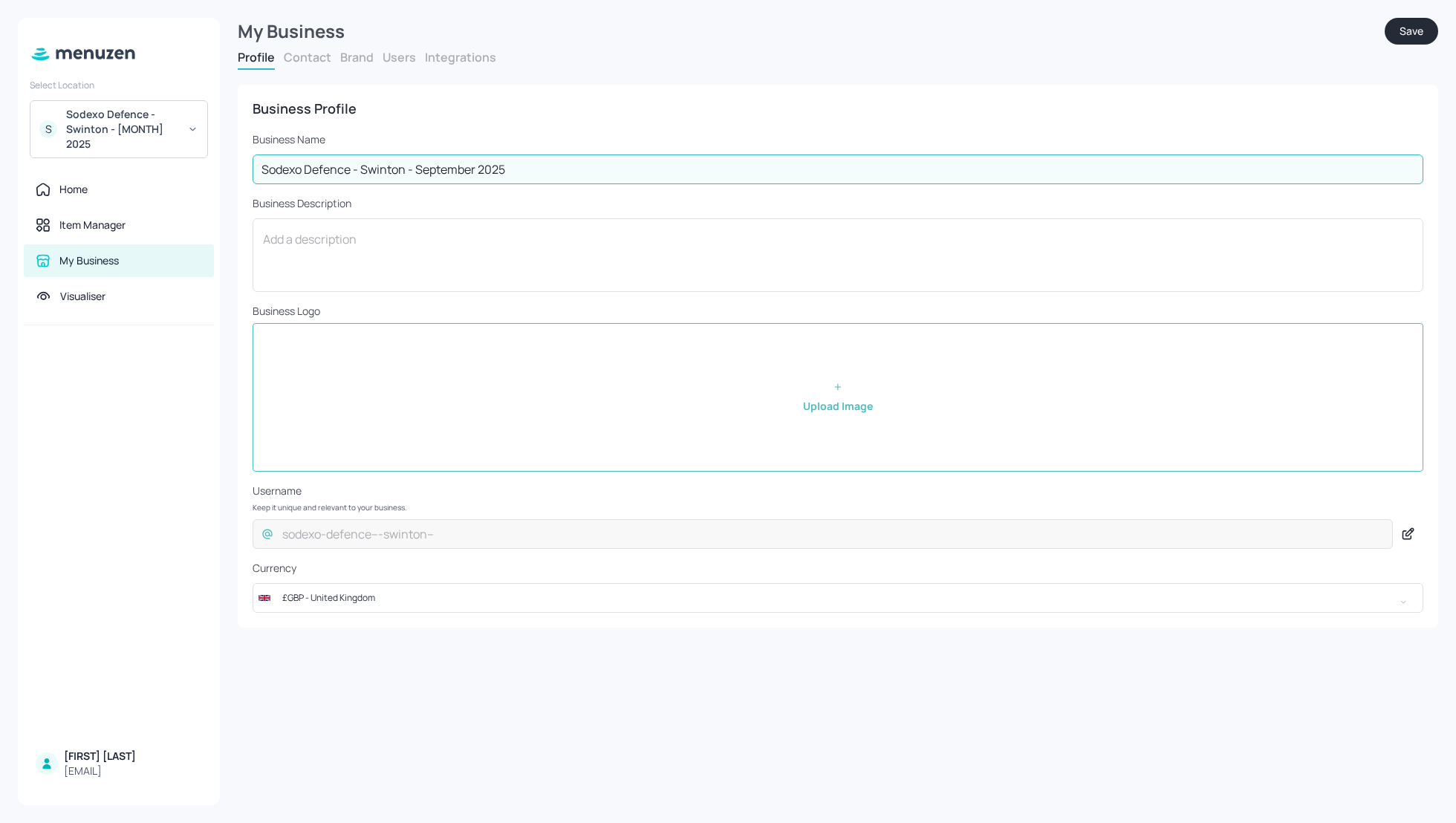 type on "Sodexo Defence - Swinton - September 2025" 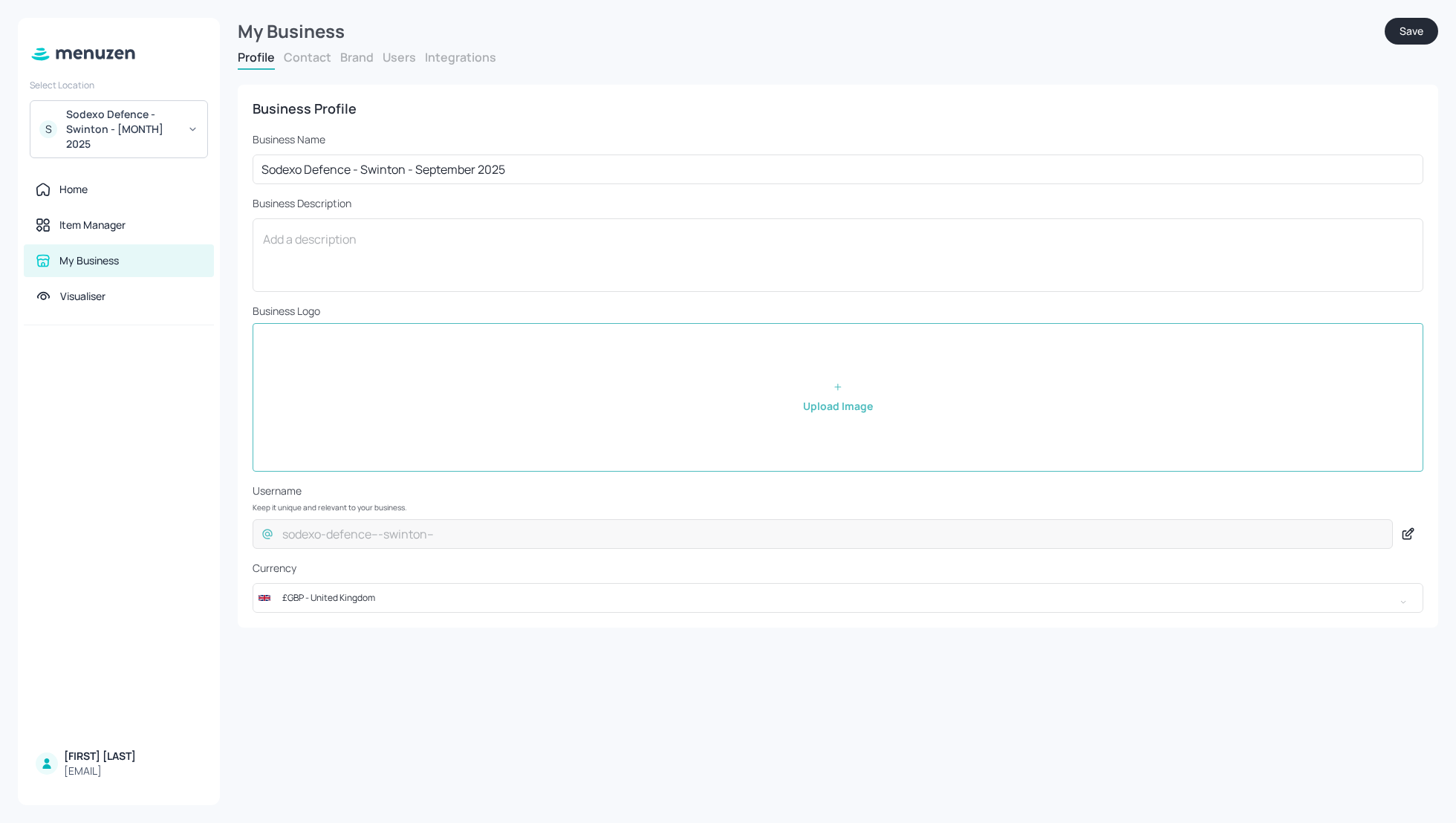 click on "Business Profile Business Name Sodexo Defence - Swinton - September 2025 ​ Business Description x ​ Business Logo Upload Image Username Keep it unique and relevant to your business. ​ sodexo-defence---swinton-- ​ Currency £GBP - United Kingdom ​" at bounding box center (838, 356) 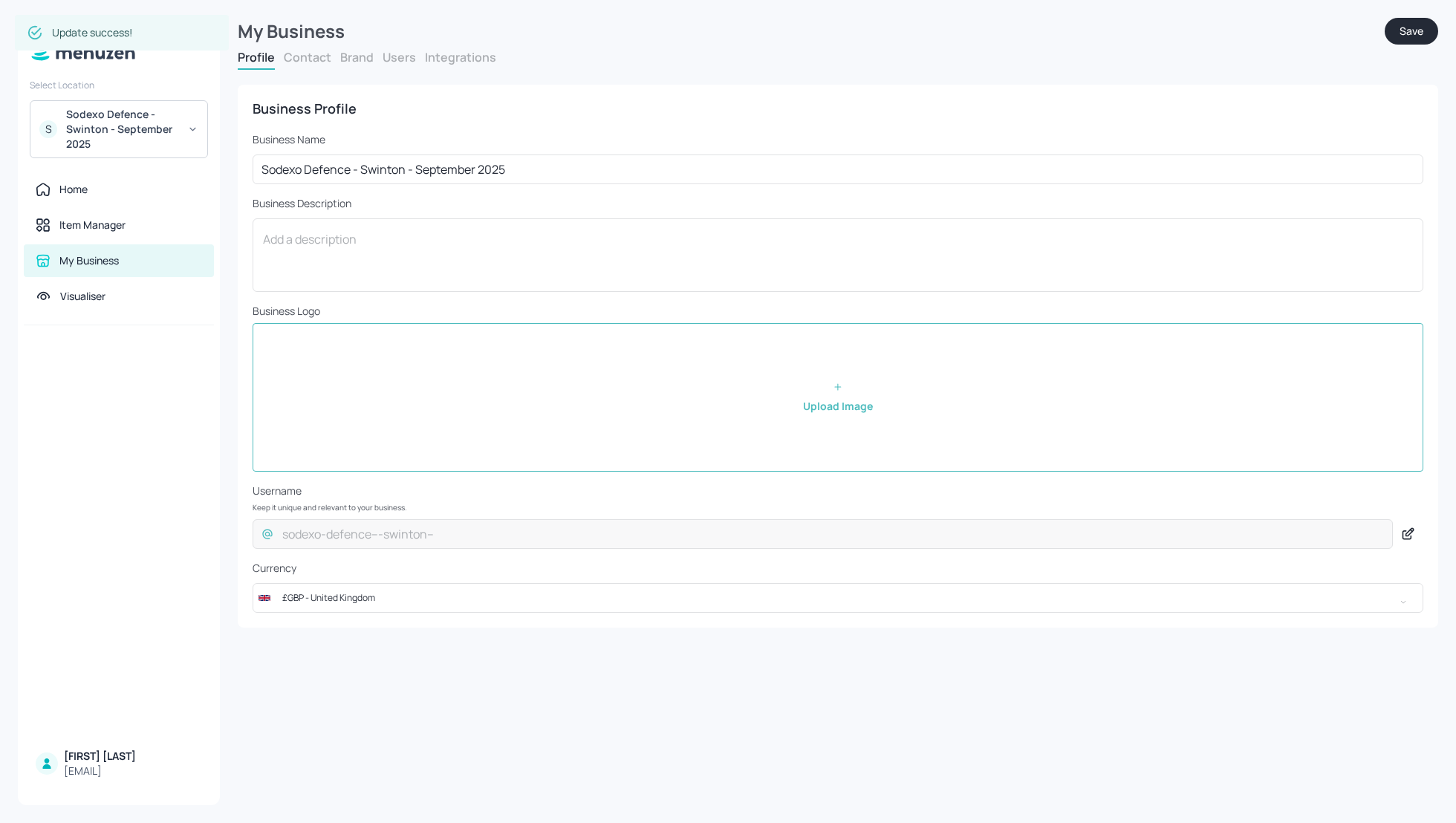 click on "Sodexo Defence - Swinton - September 2025" at bounding box center [122, 129] 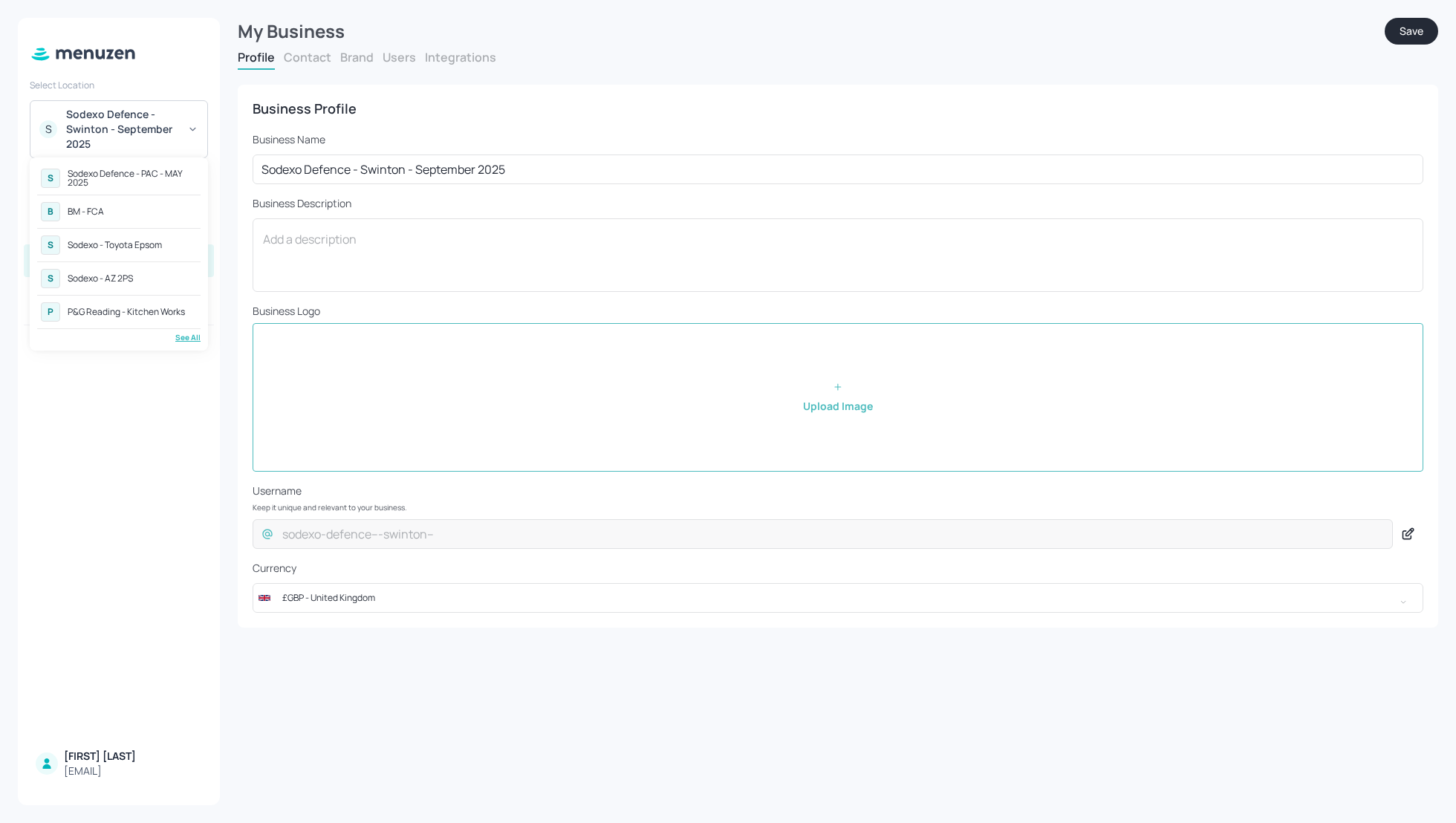 click on "See All" at bounding box center (119, 337) 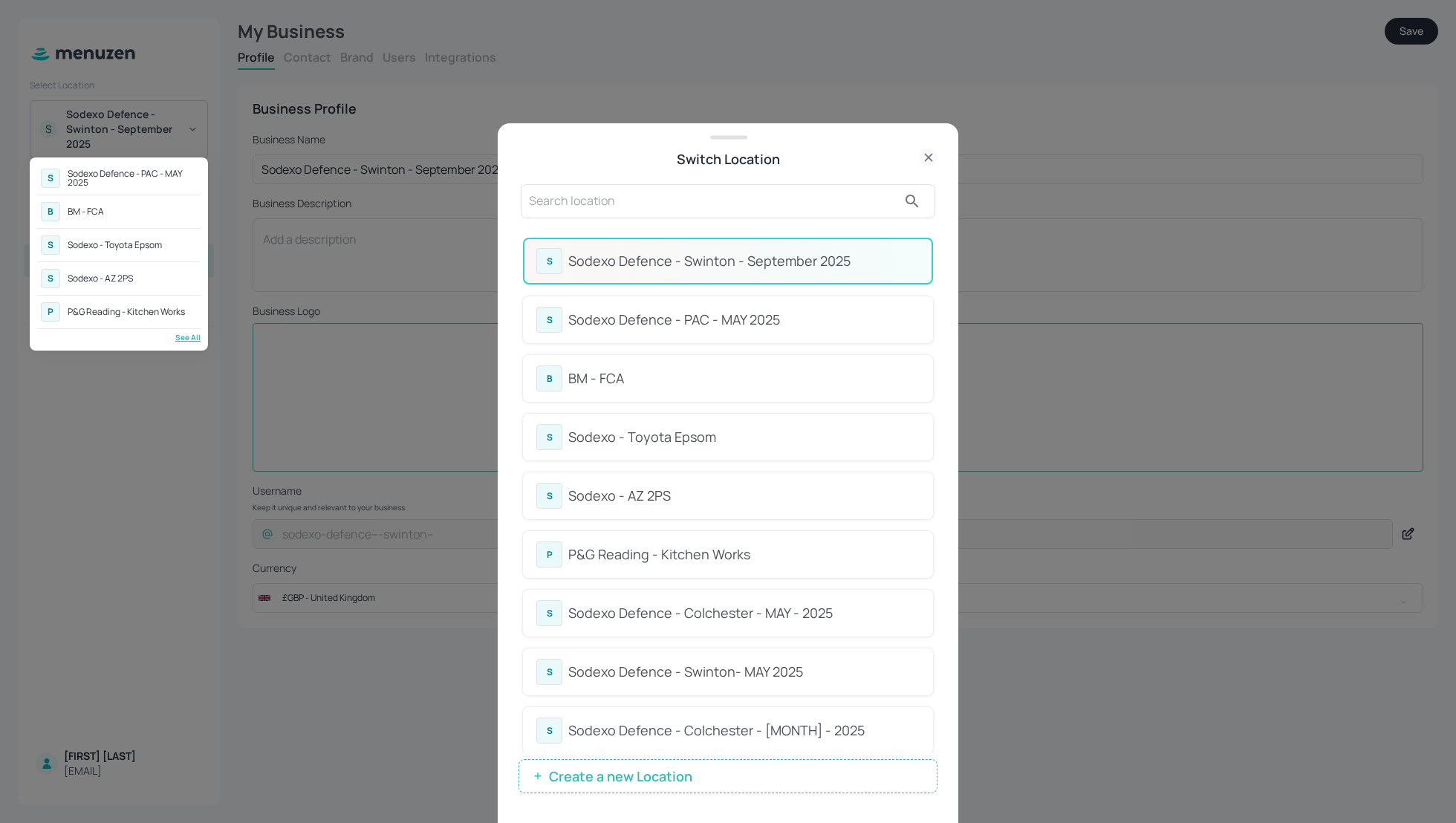 click at bounding box center [728, 412] 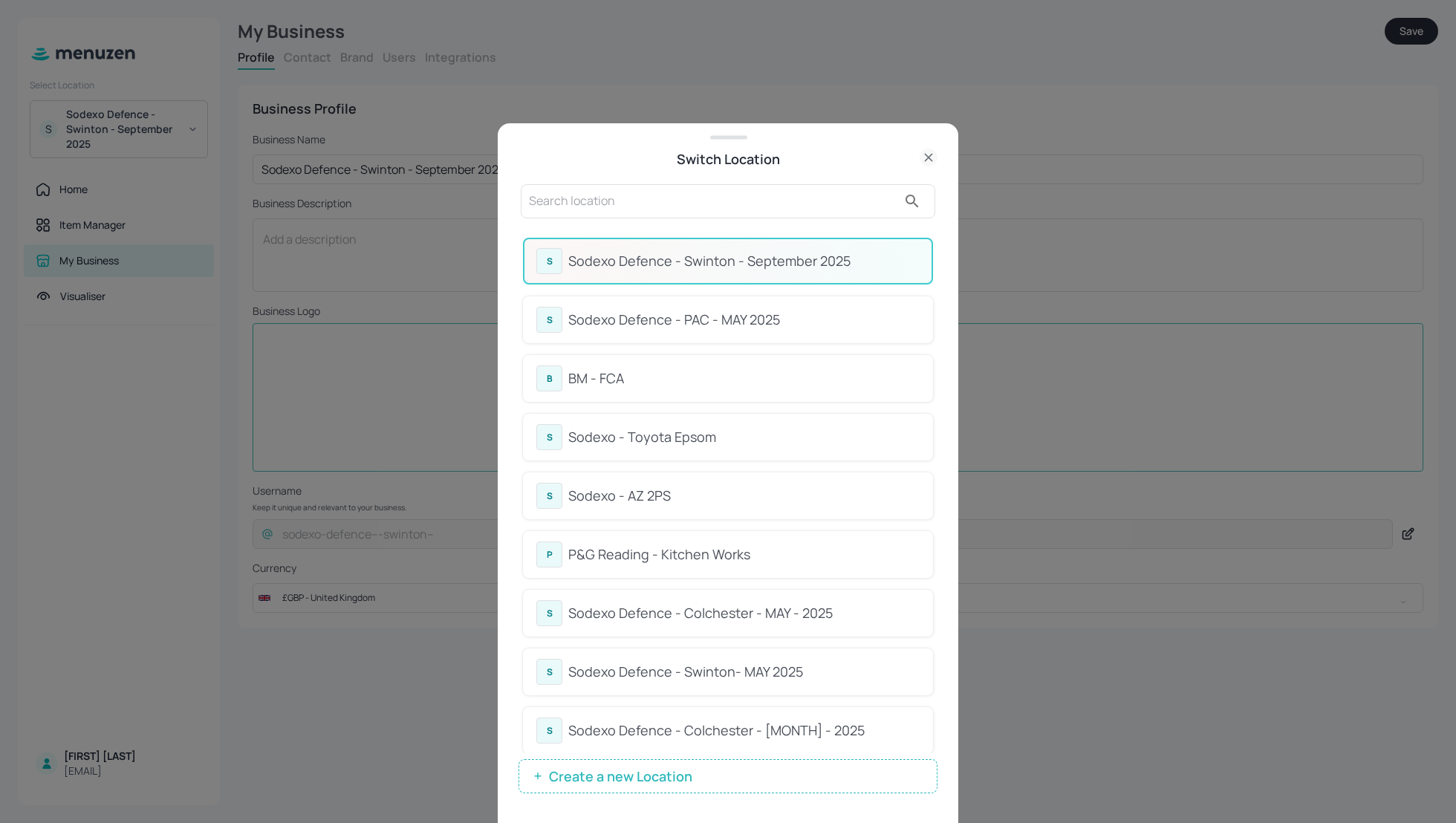 click at bounding box center (713, 201) 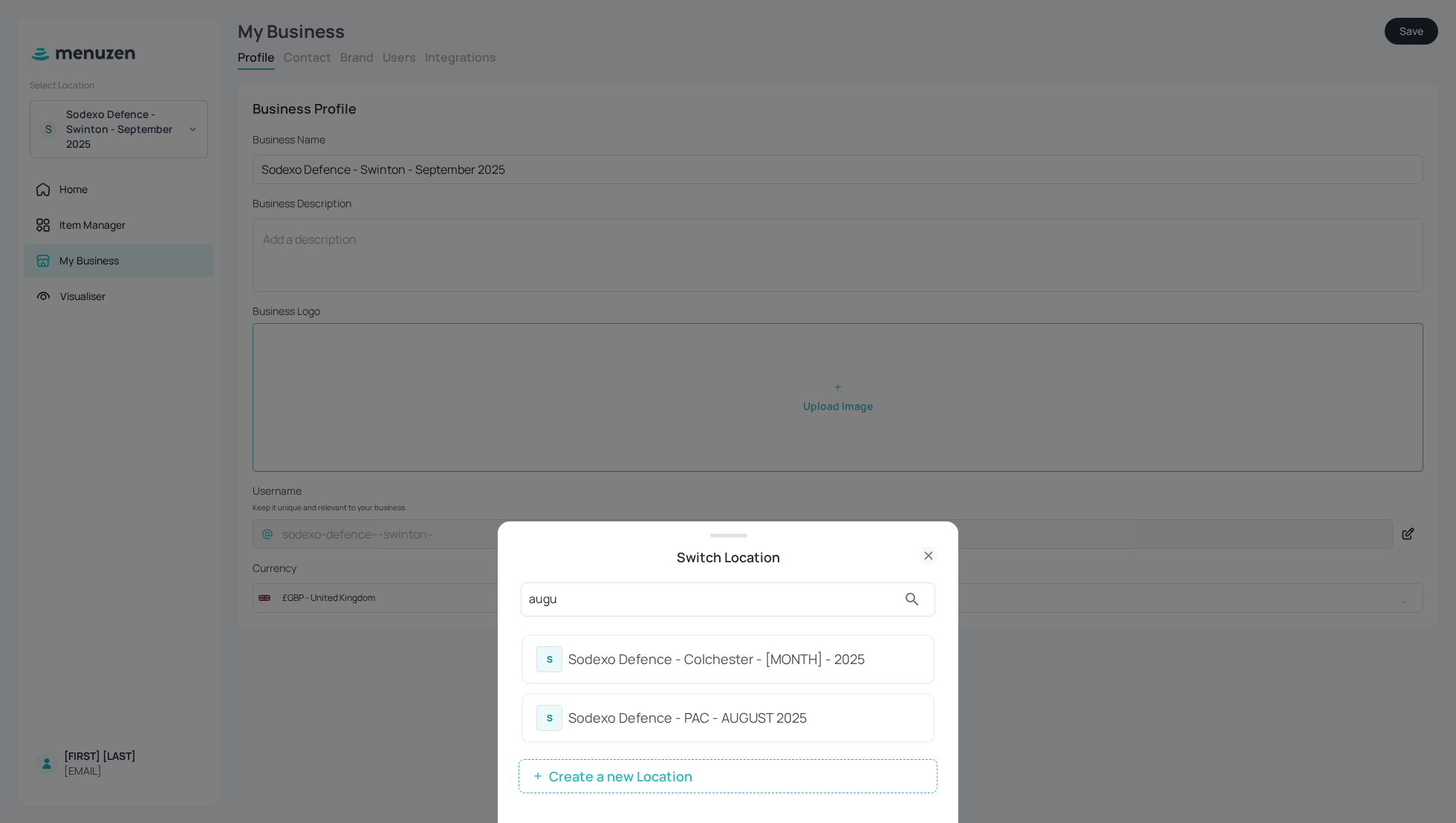 type on "augu" 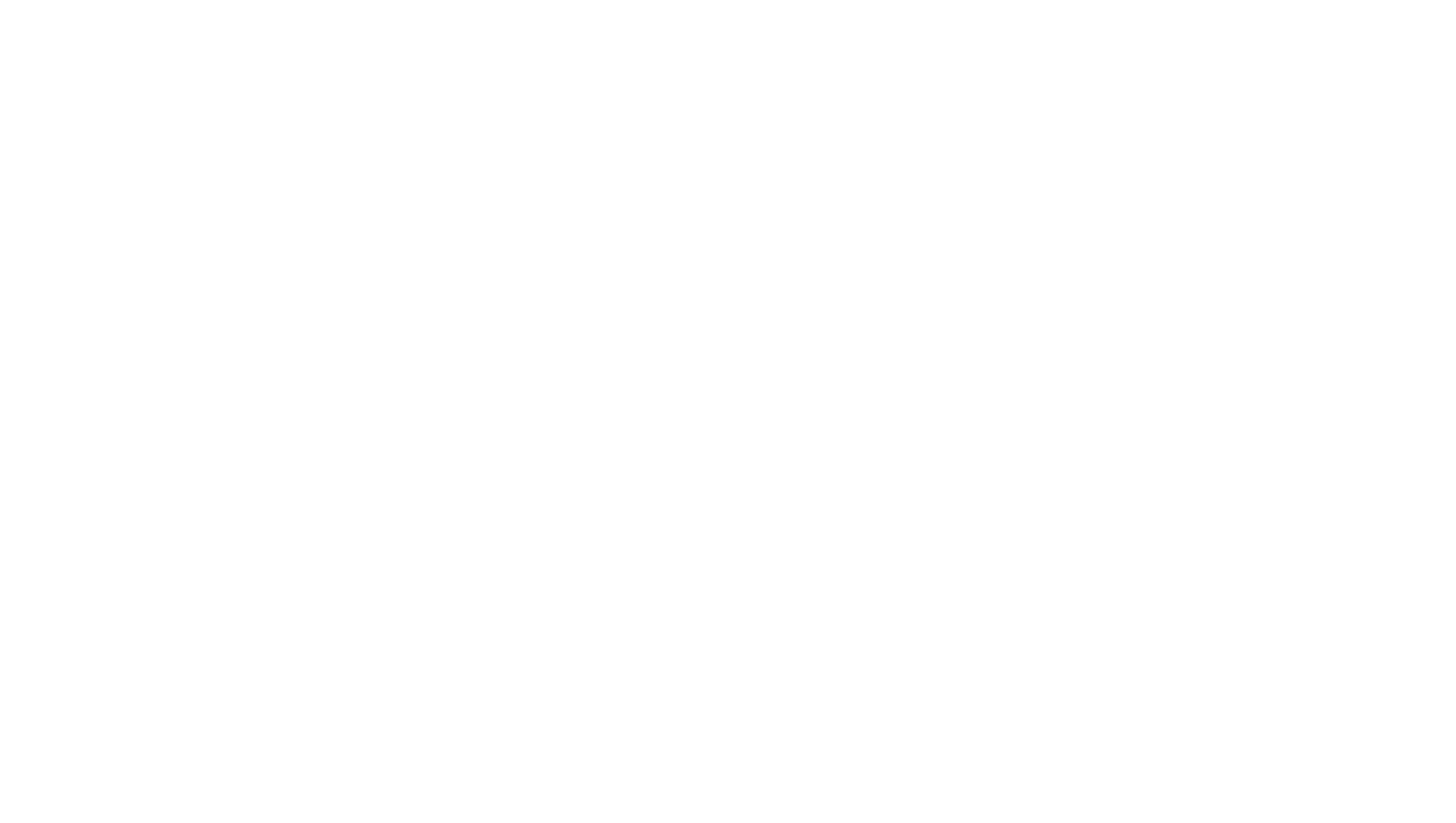 scroll, scrollTop: 0, scrollLeft: 0, axis: both 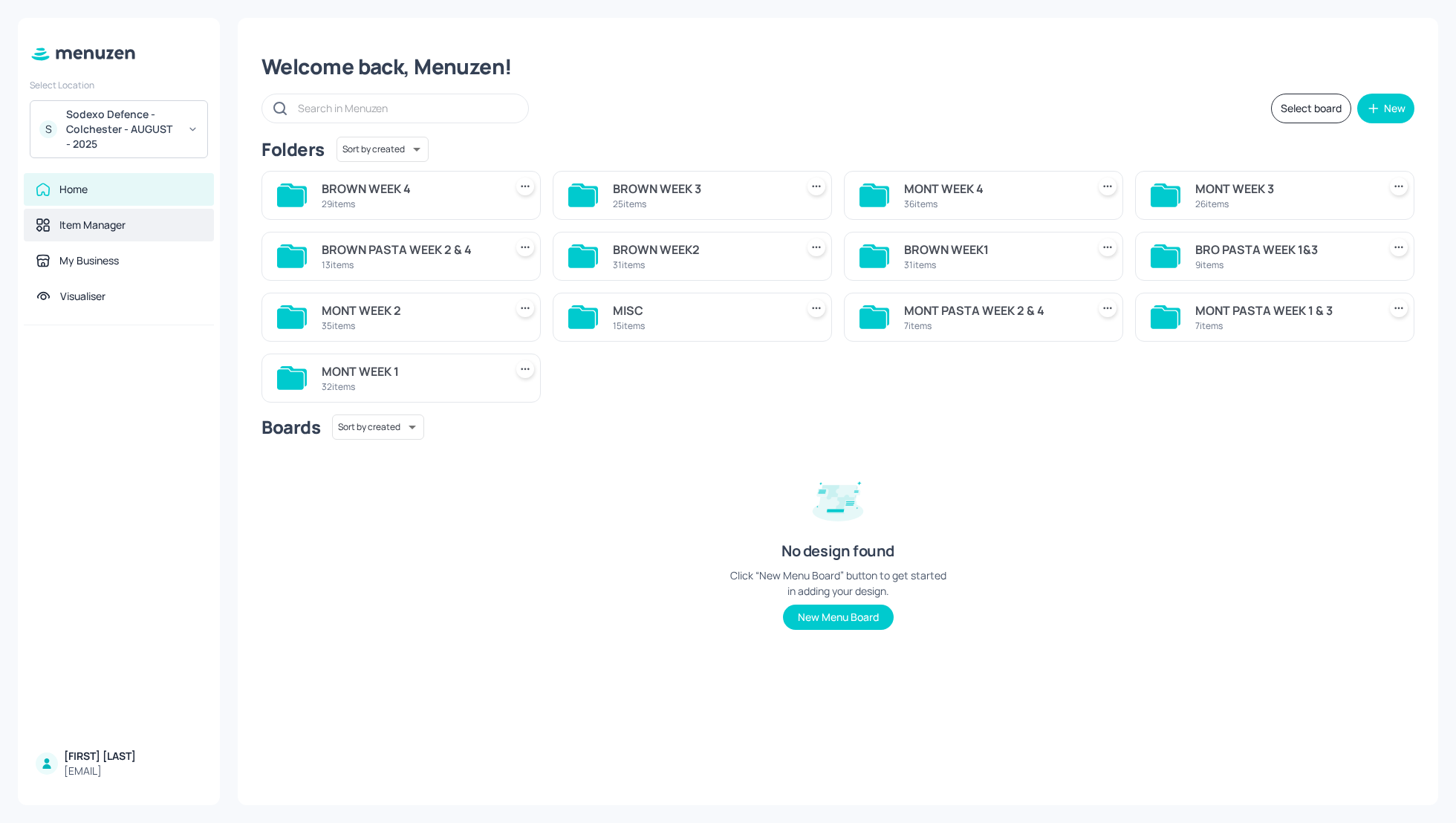 click on "Item Manager" at bounding box center (119, 225) 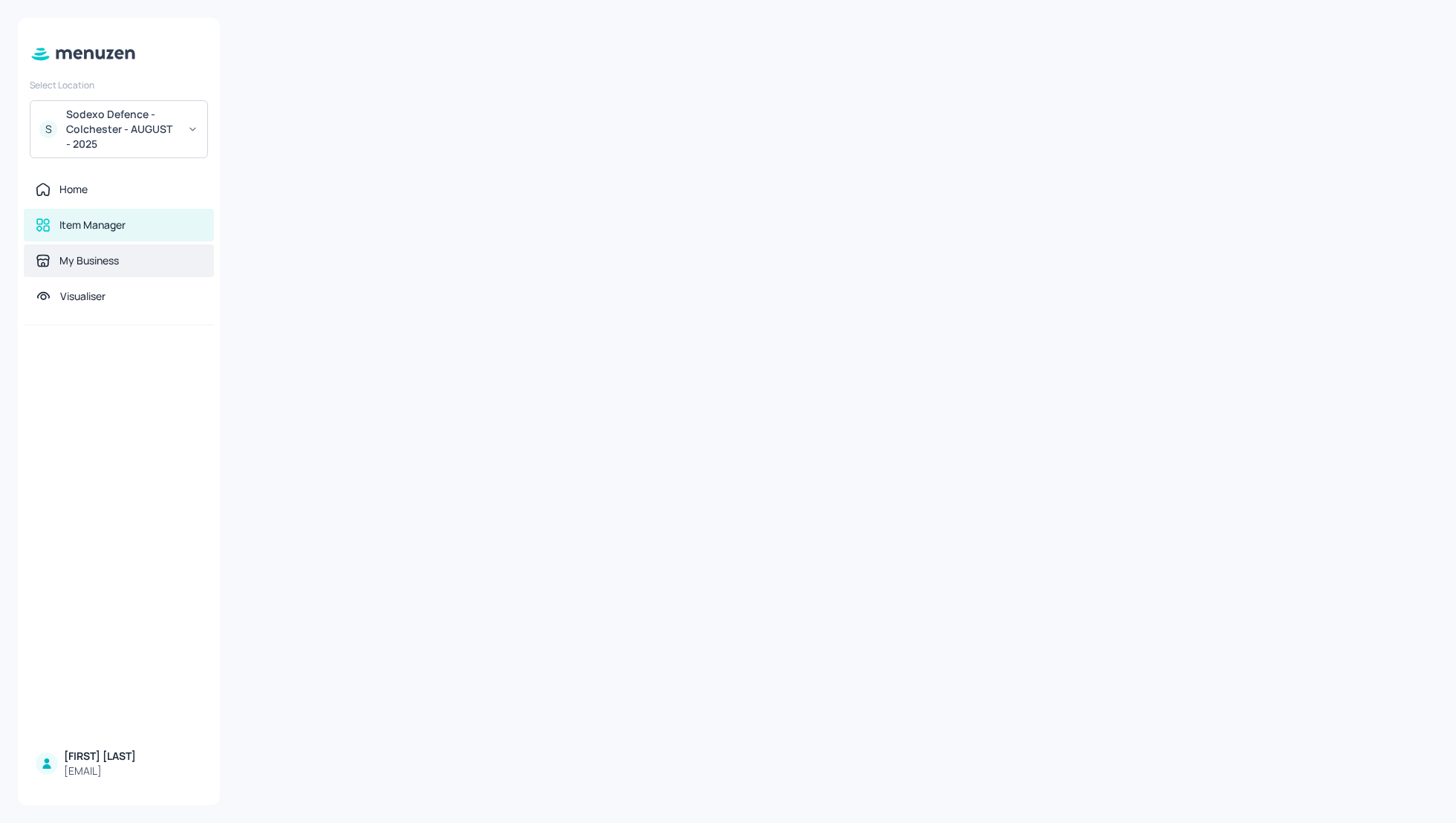 click on "My Business" at bounding box center [119, 261] 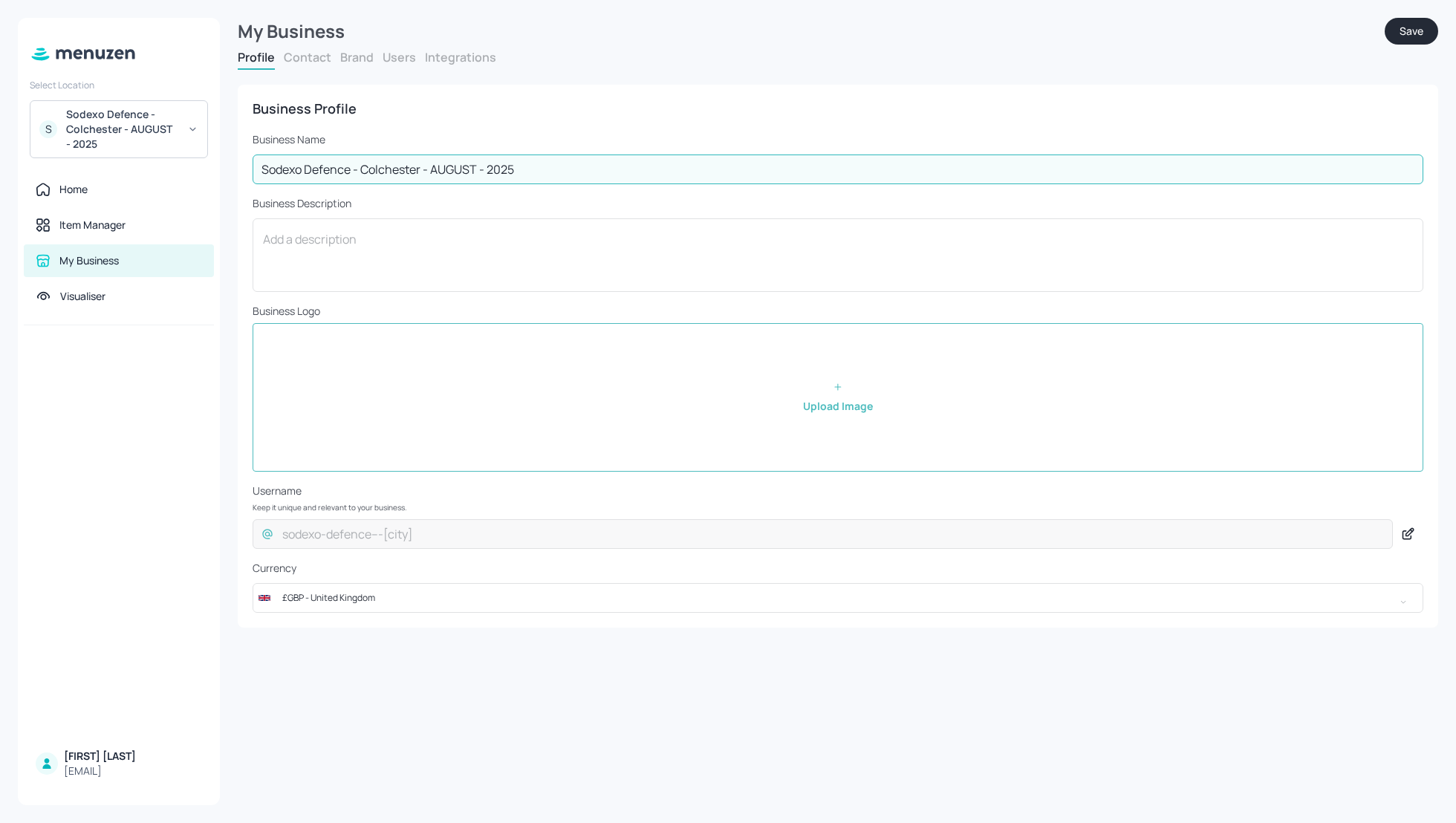 drag, startPoint x: 476, startPoint y: 163, endPoint x: 434, endPoint y: 166, distance: 42.10701 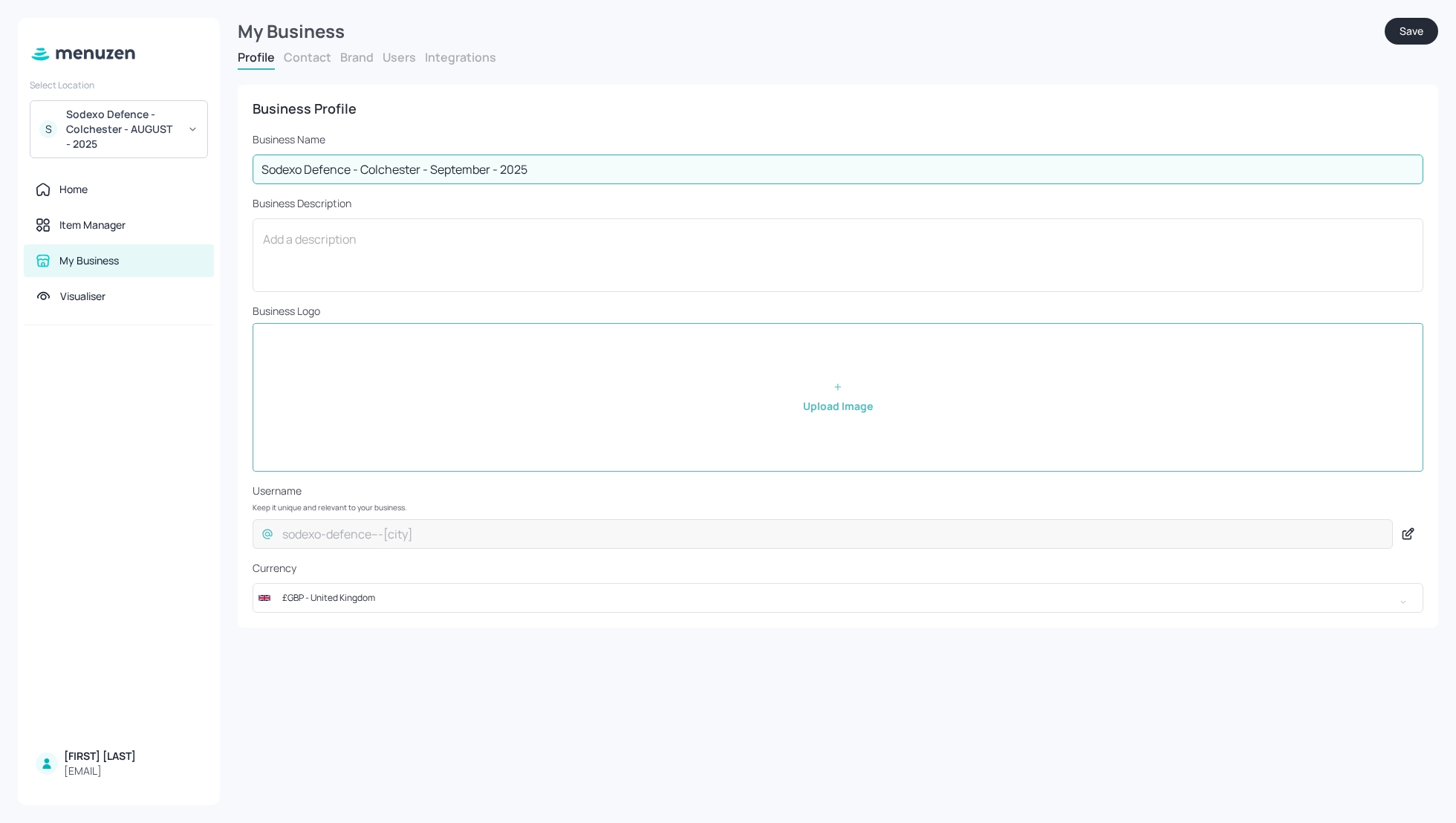 type on "Sodexo Defence - Colchester - September - 2025" 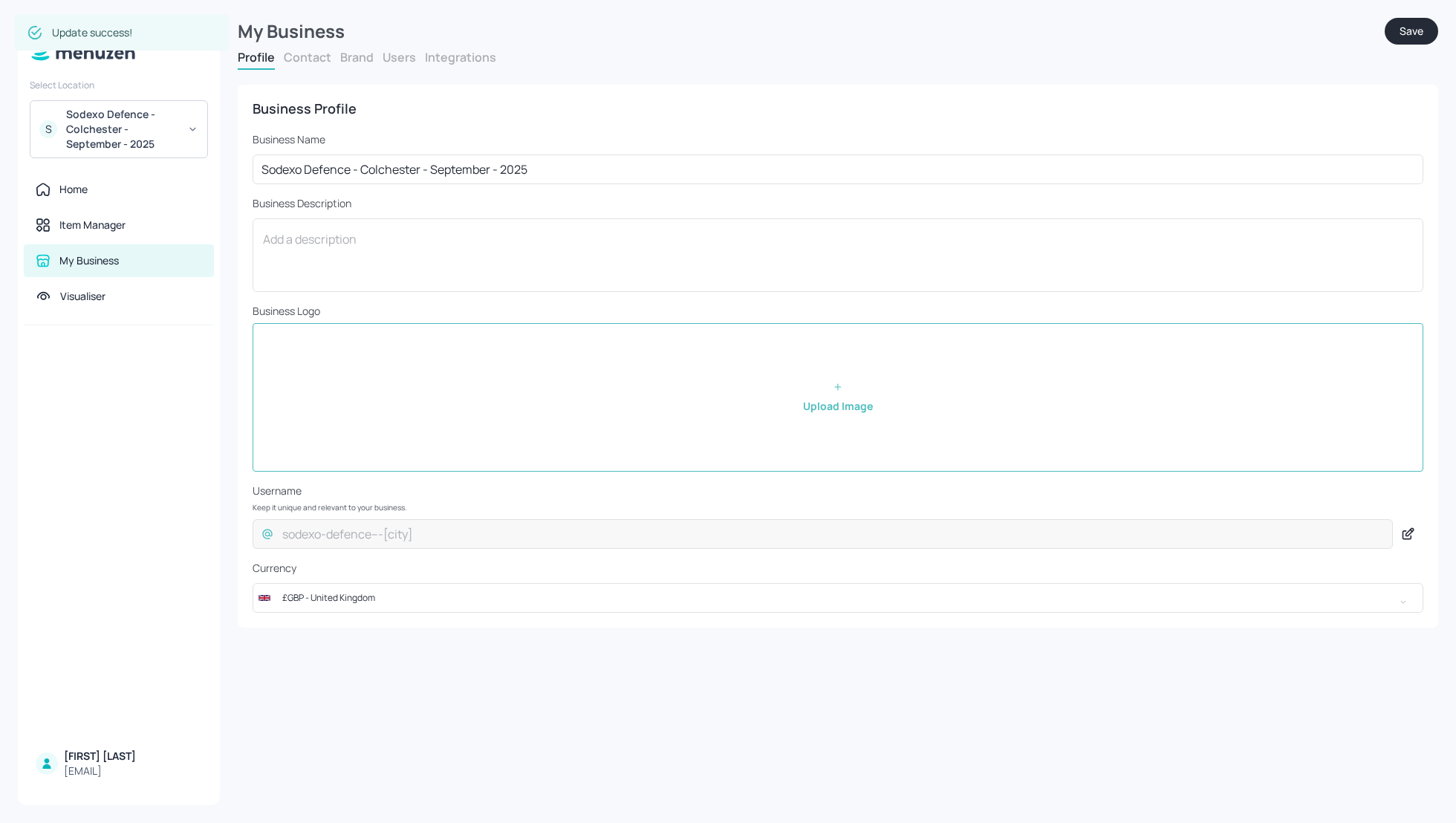 click on "Sodexo Defence - Colchester - September - 2025" at bounding box center (122, 129) 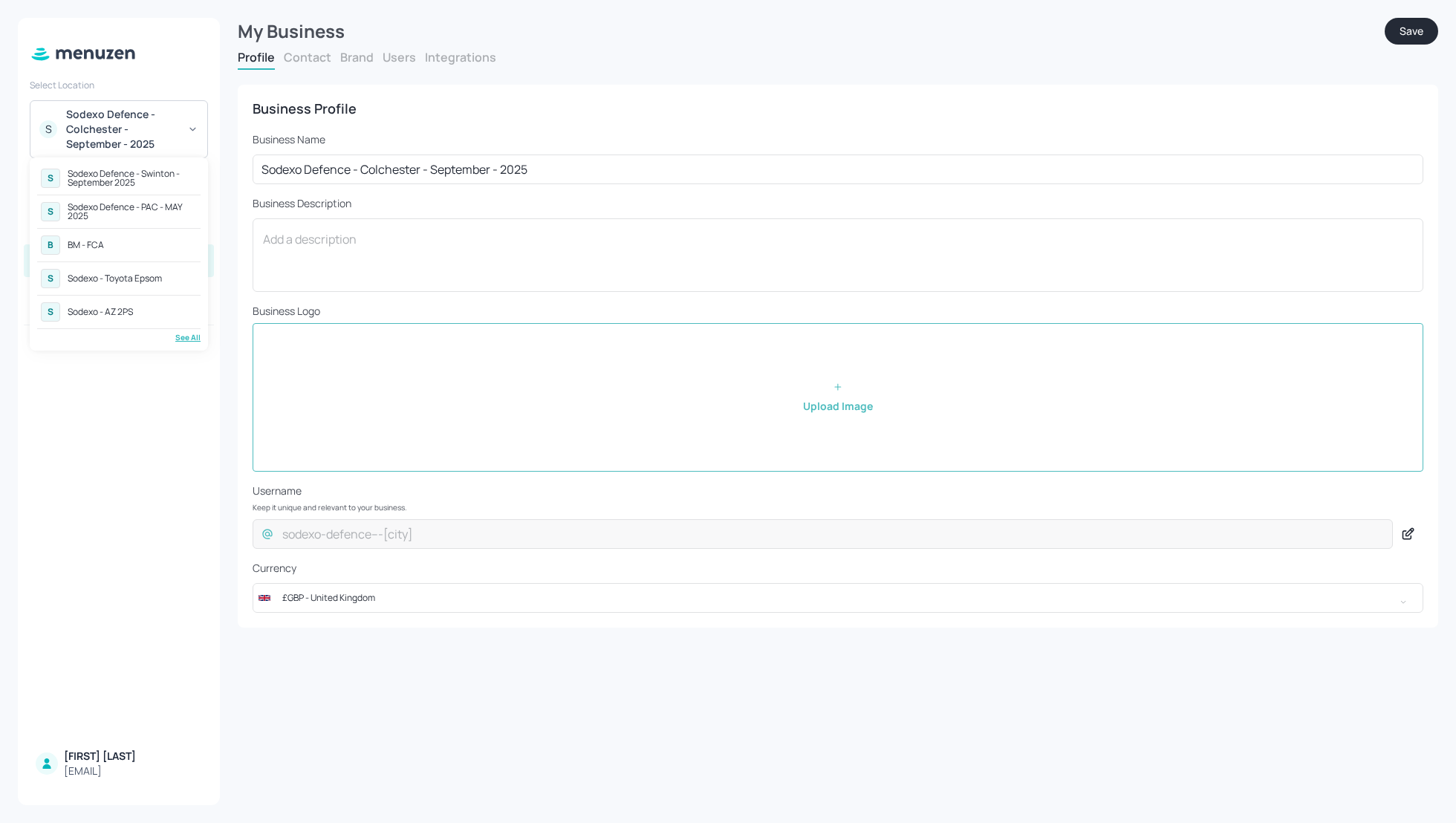 click on "See All" at bounding box center (119, 337) 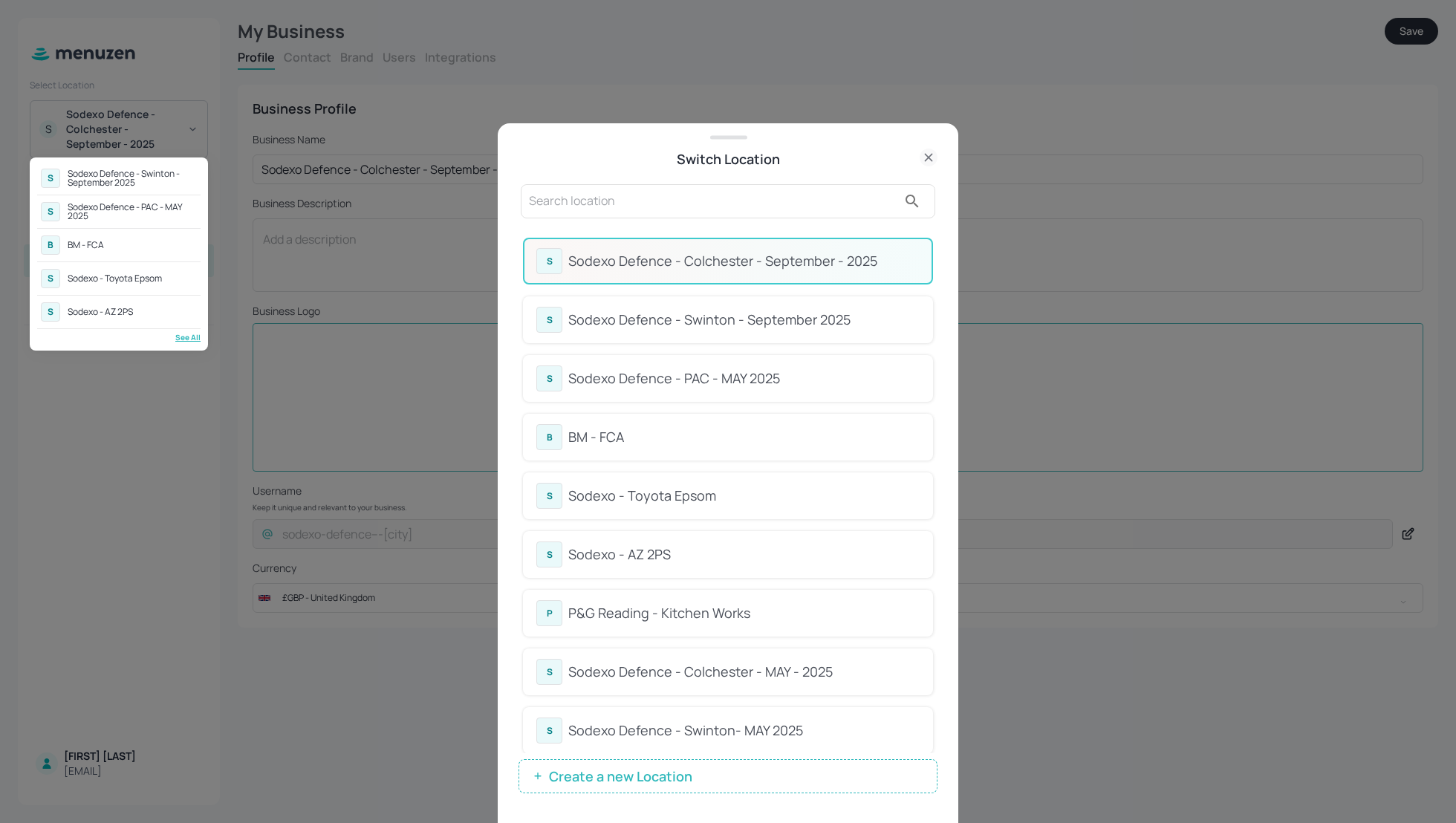 click at bounding box center (728, 412) 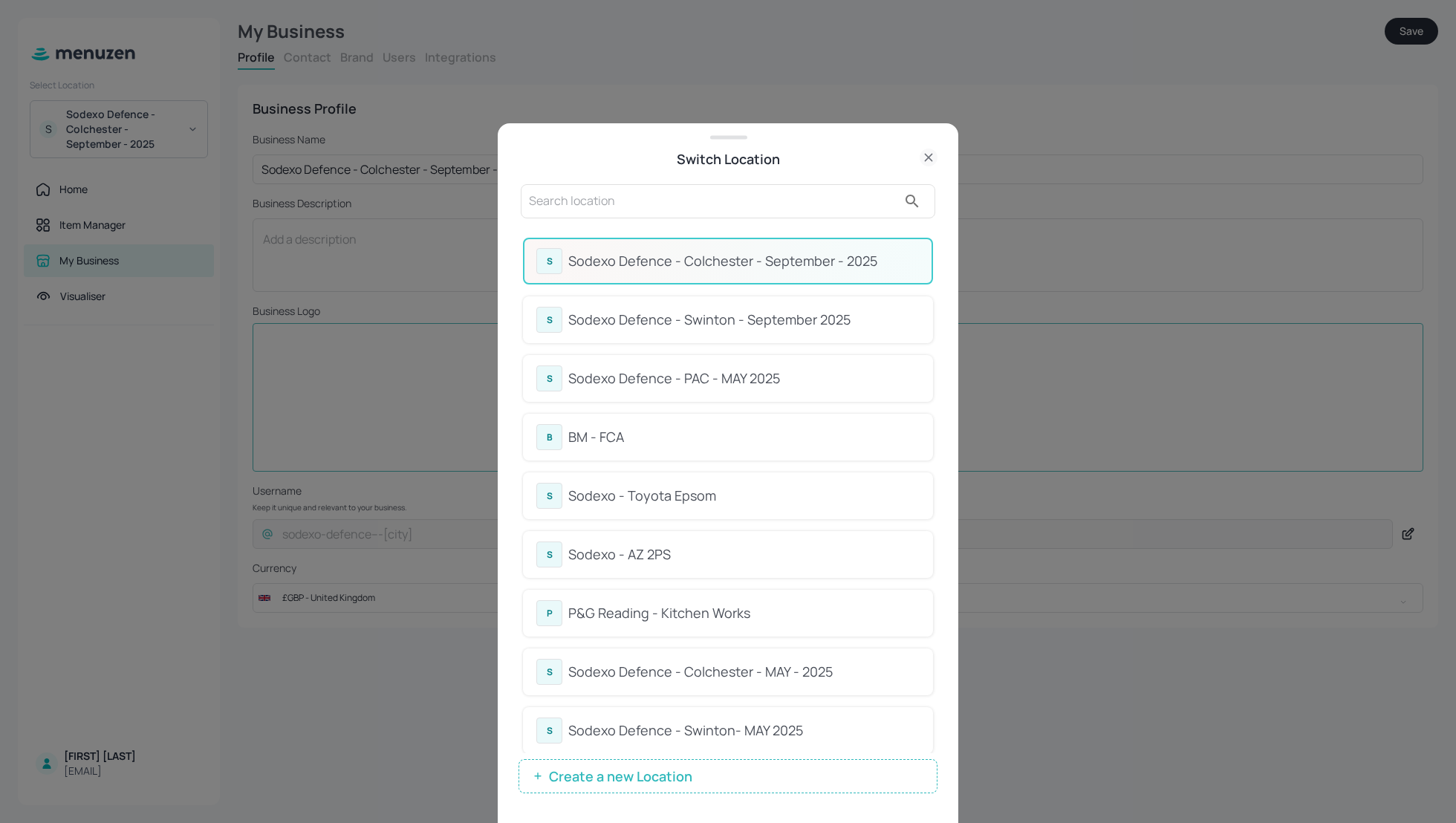 click at bounding box center (728, 201) 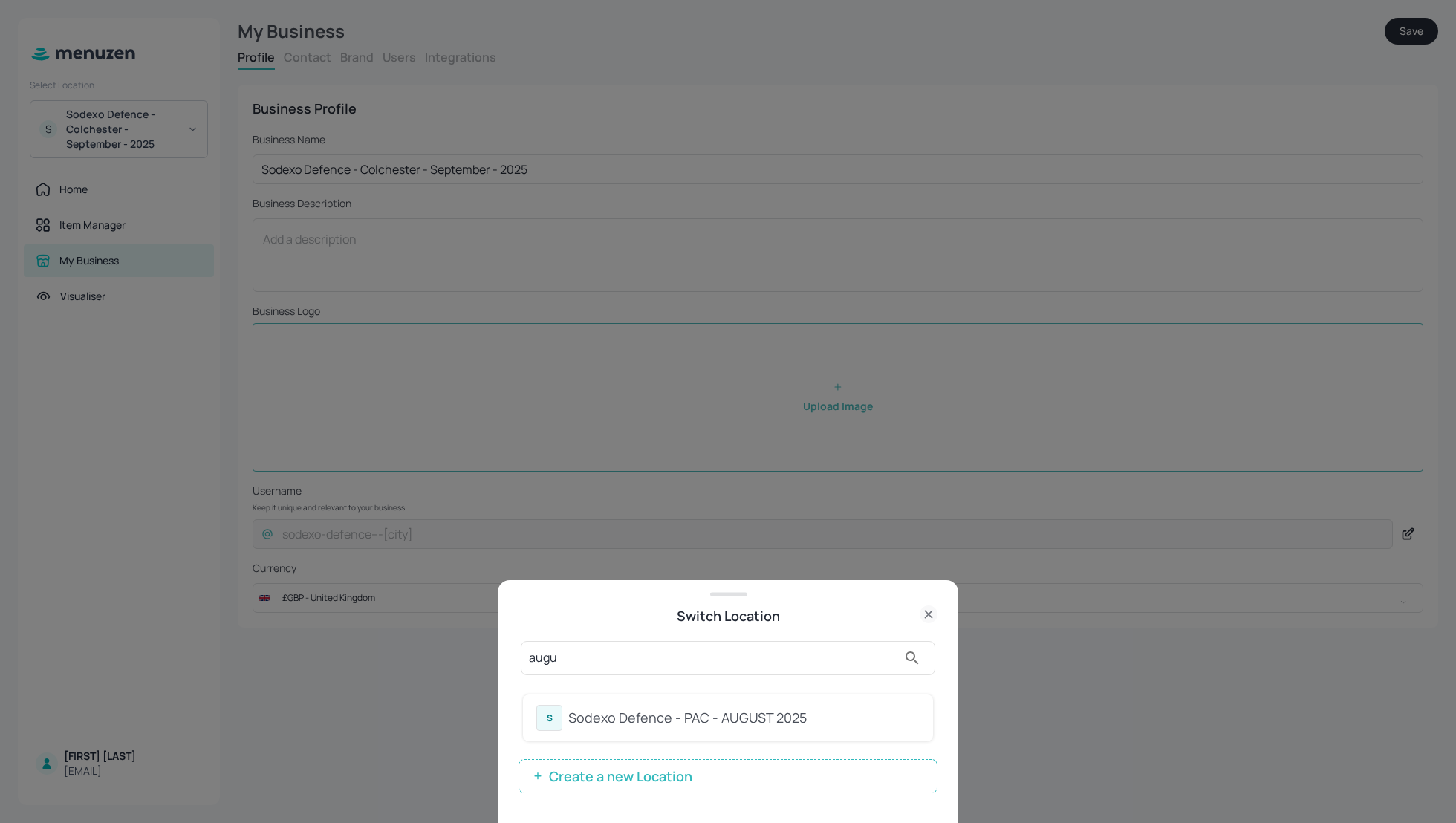type on "augu" 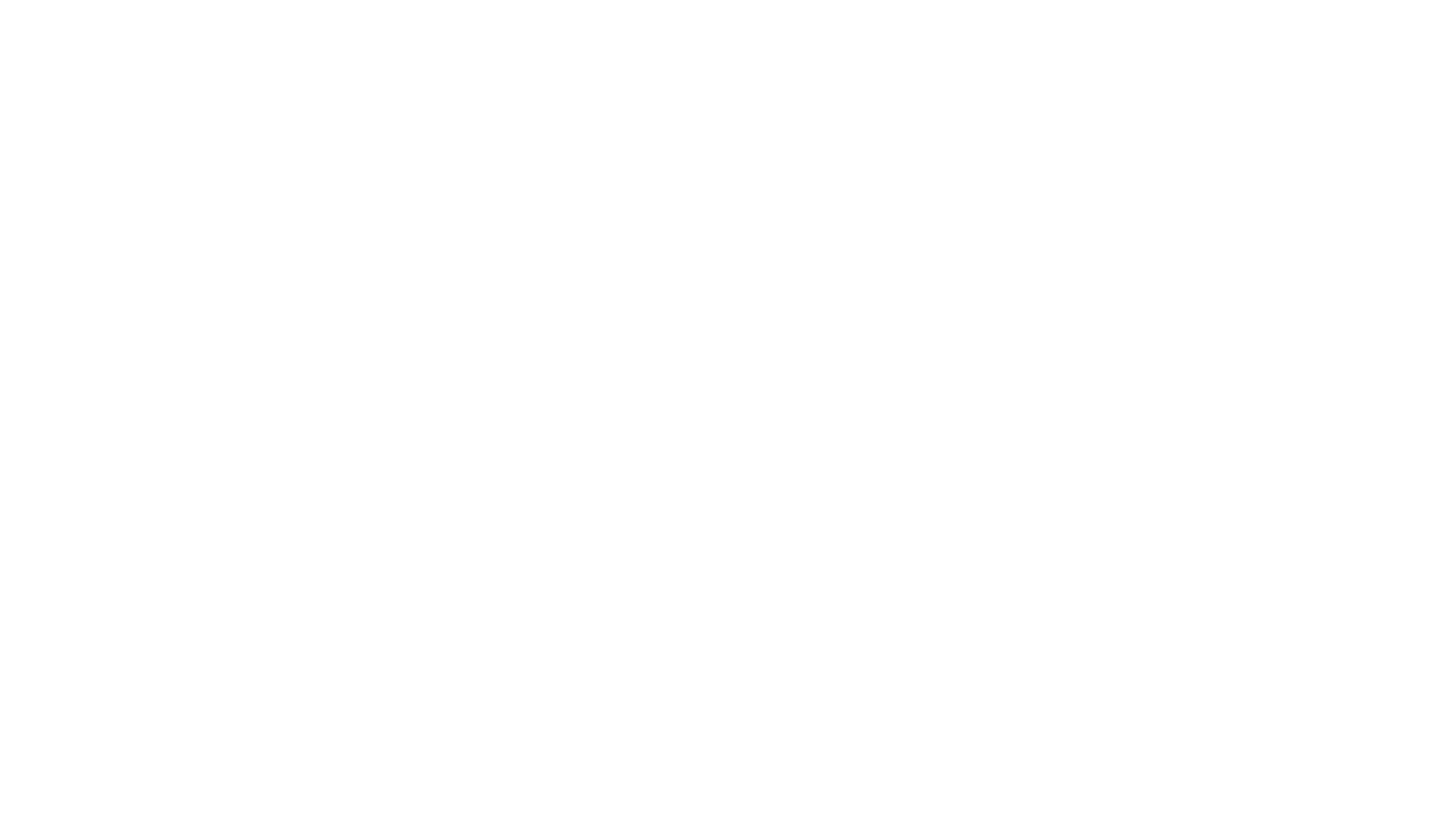 scroll, scrollTop: 0, scrollLeft: 0, axis: both 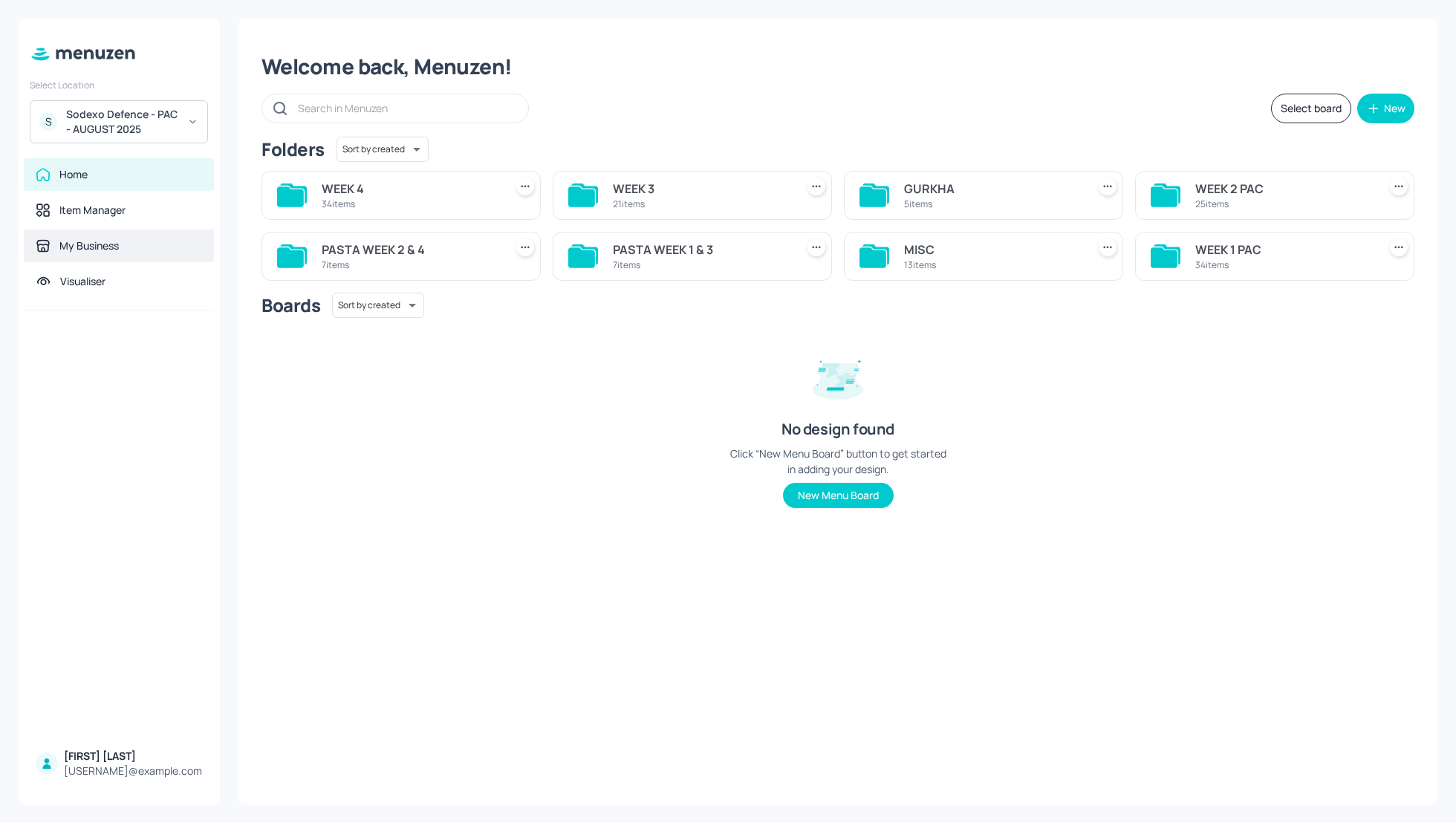 click on "My Business" at bounding box center [89, 246] 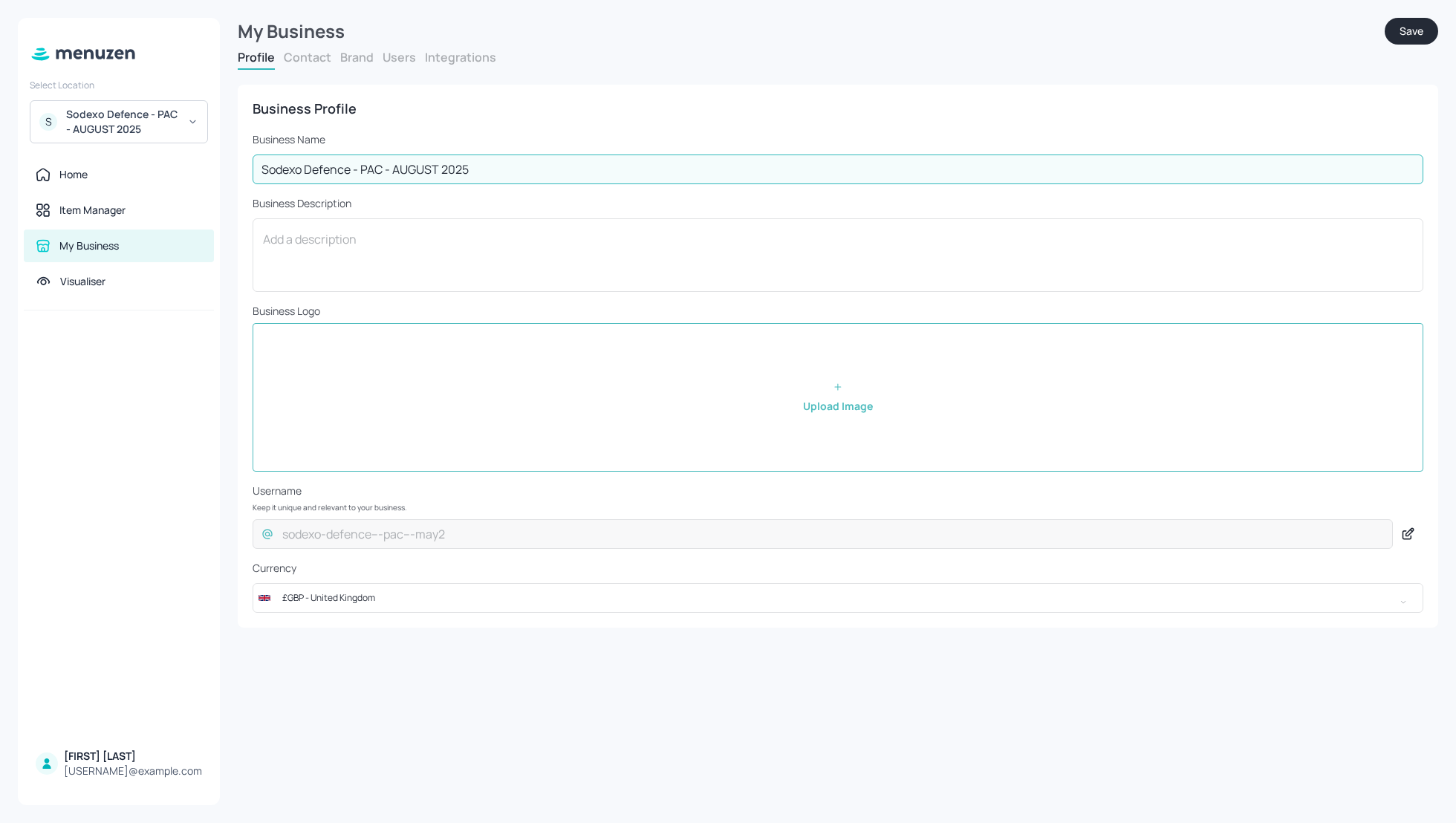 drag, startPoint x: 440, startPoint y: 165, endPoint x: 394, endPoint y: 167, distance: 46.043458 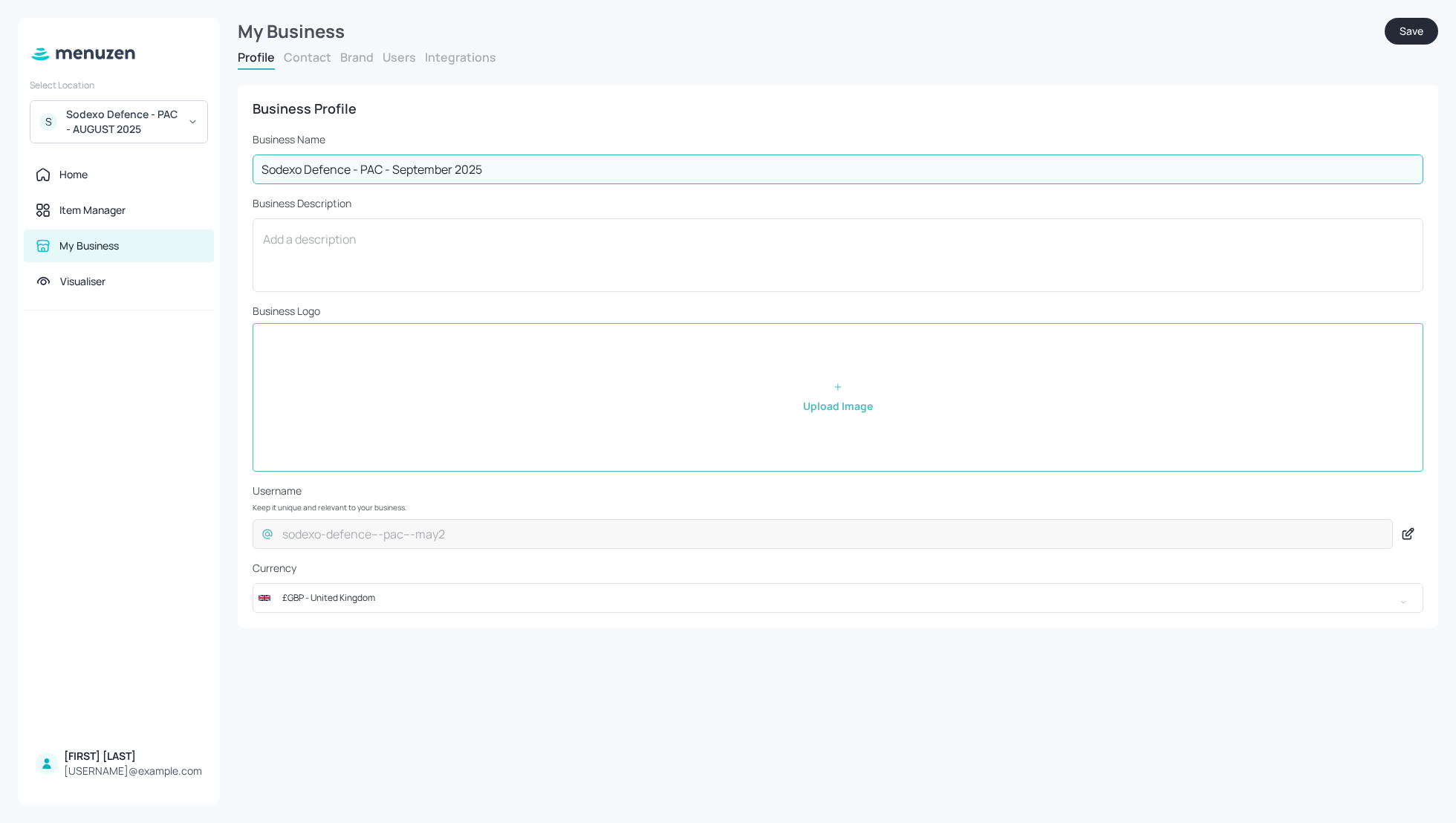 type on "Sodexo Defence - PAC - September 2025" 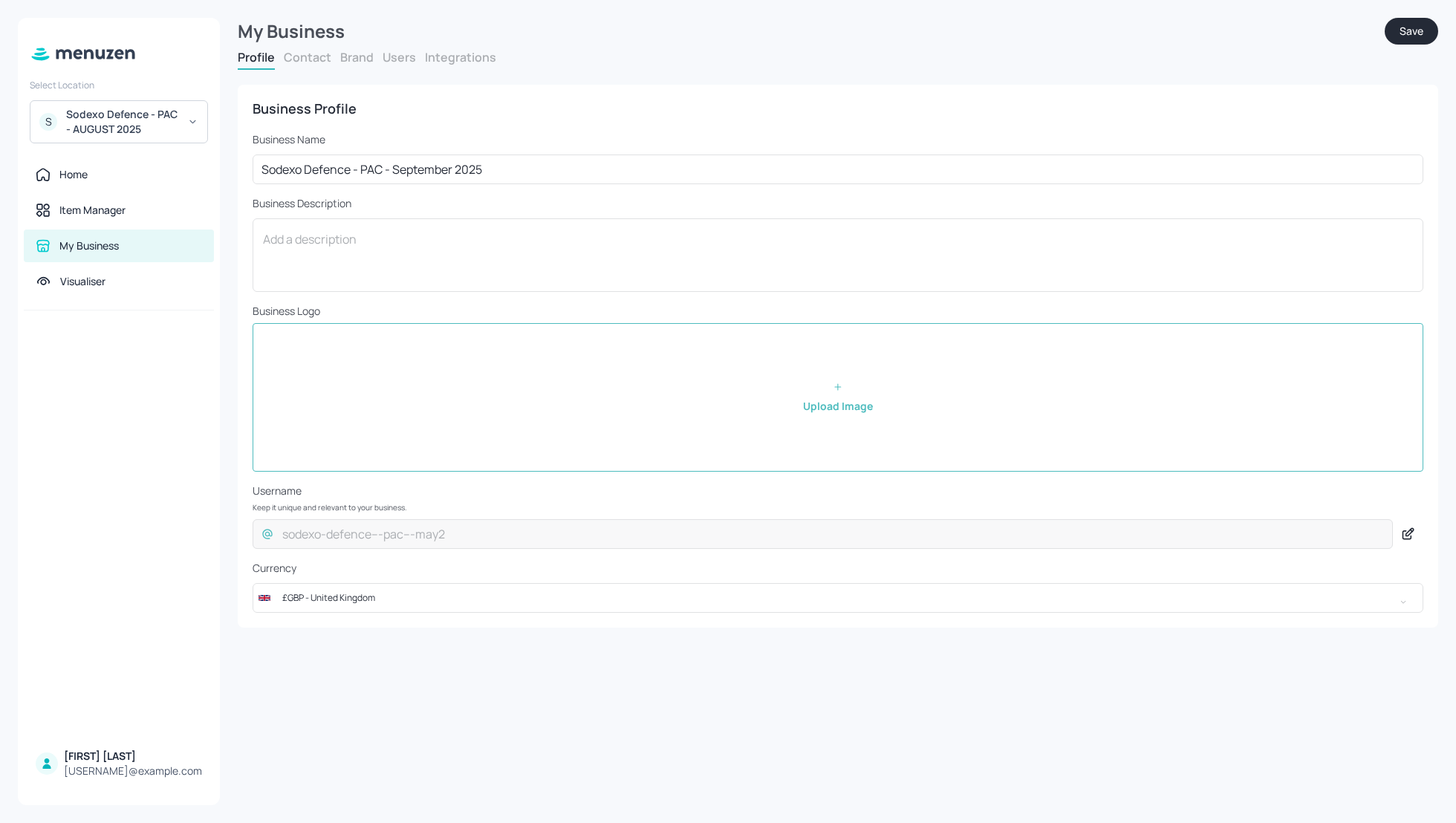 click on "Save" at bounding box center [1411, 31] 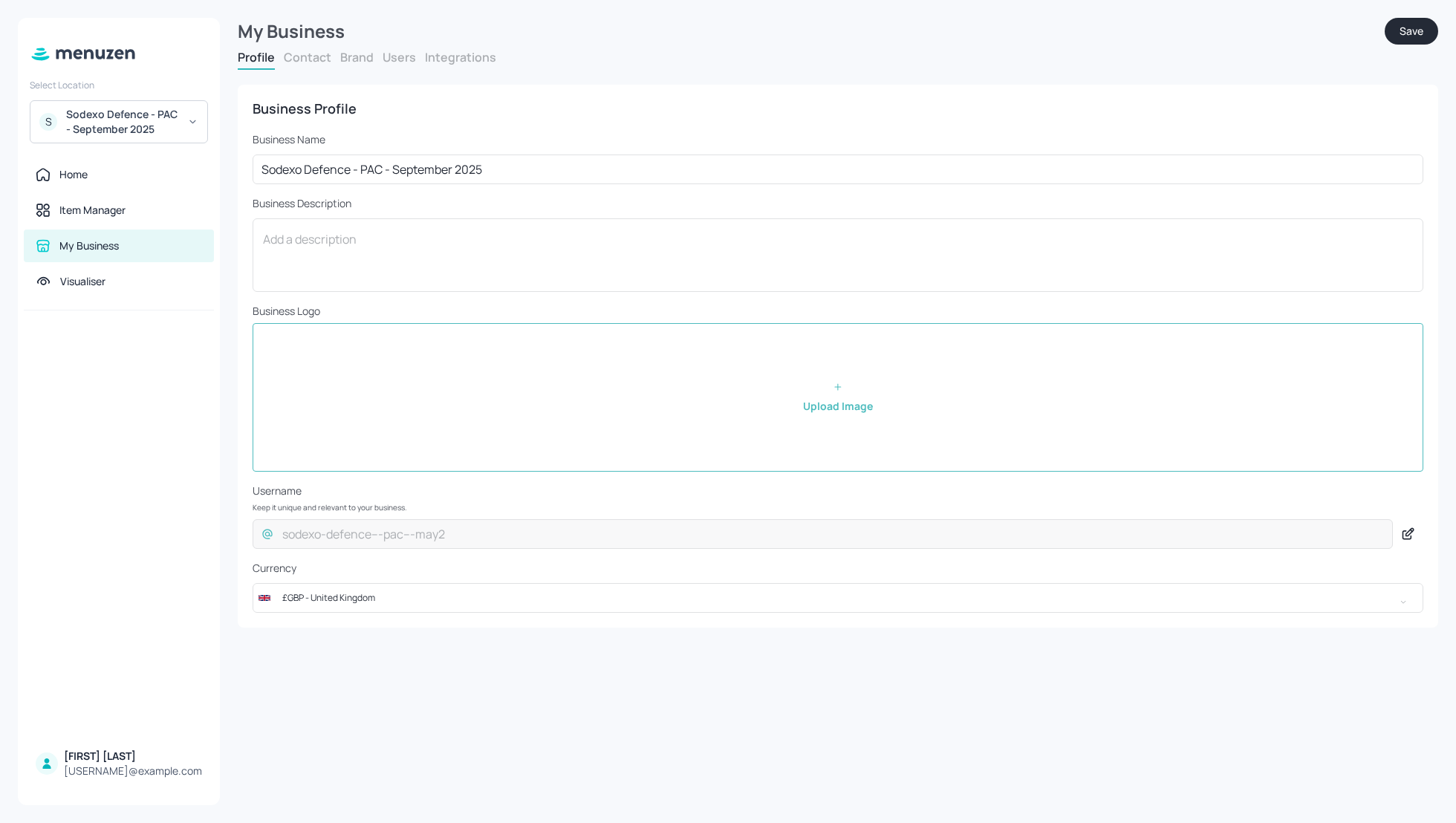 click on "Save" at bounding box center (1411, 31) 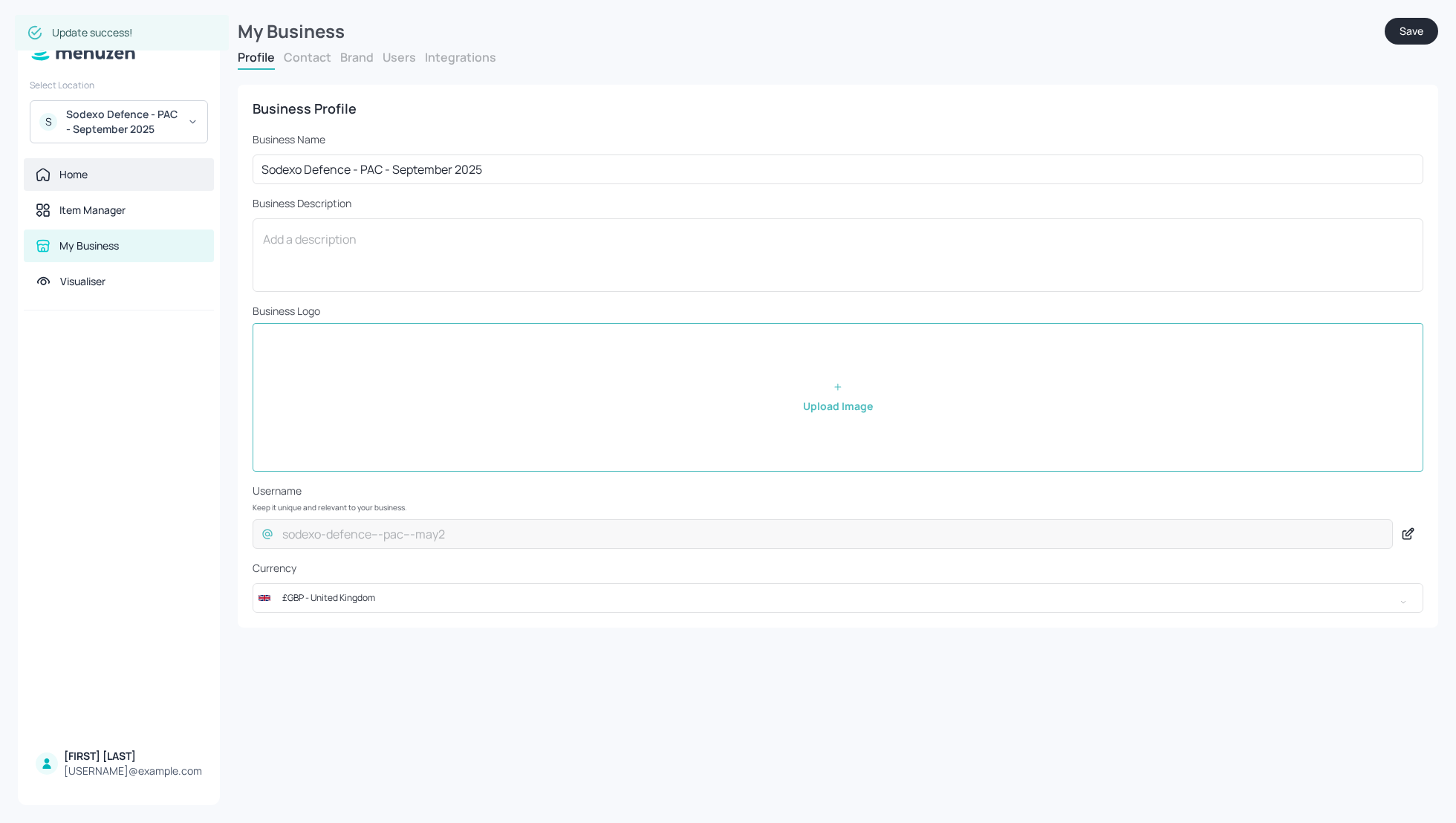 click on "Home" at bounding box center (74, 175) 